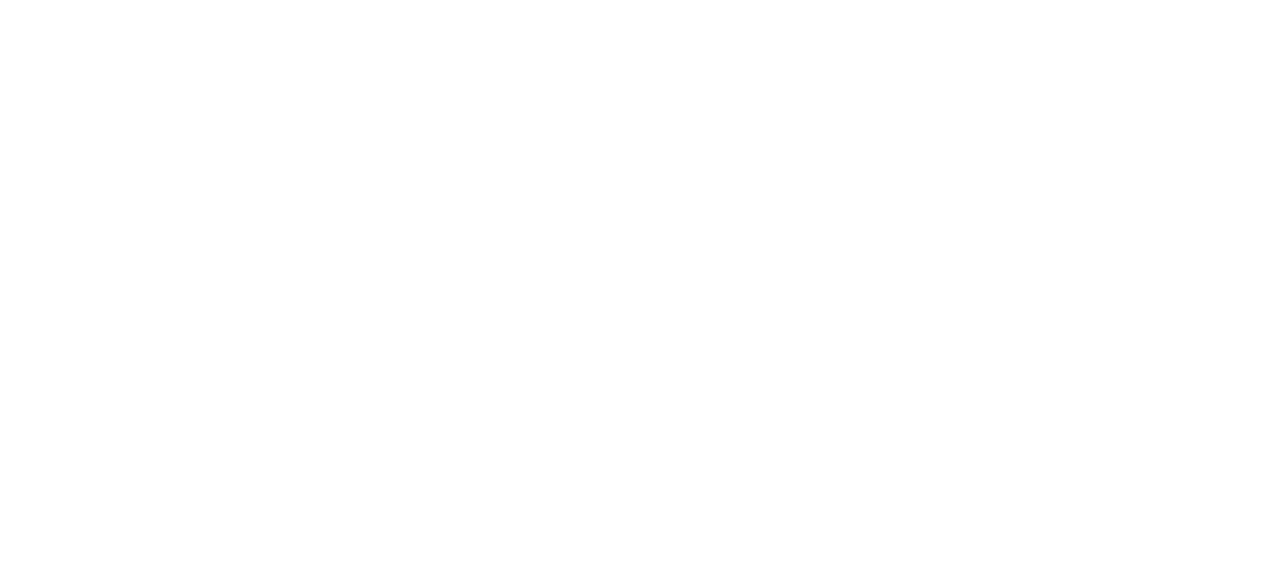 scroll, scrollTop: 0, scrollLeft: 0, axis: both 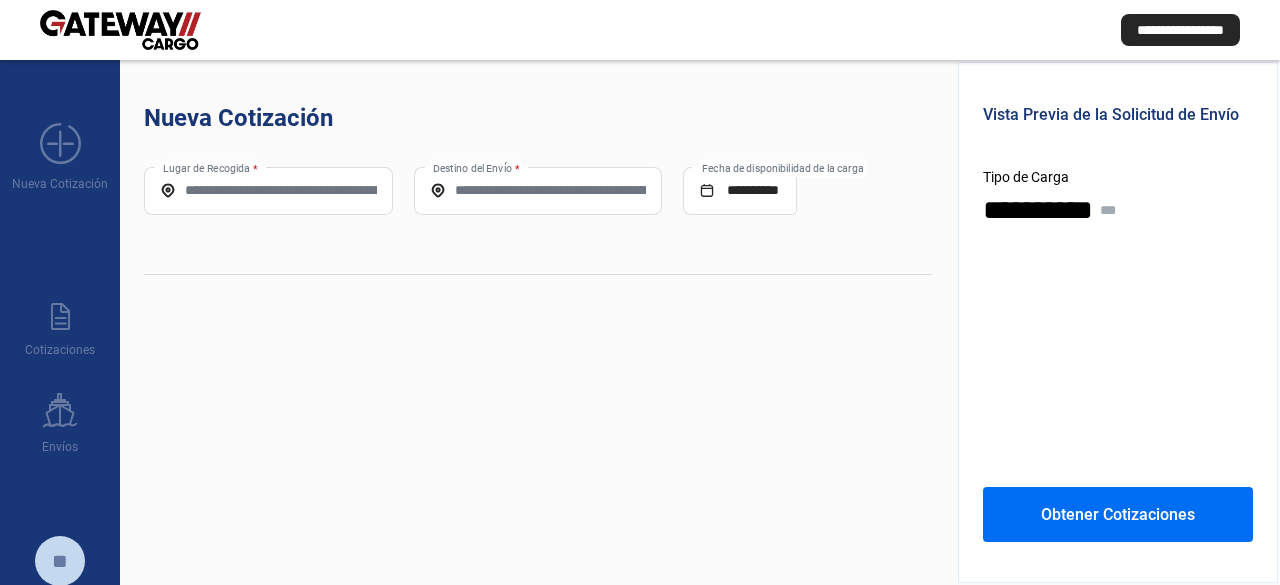 click on "Lugar de Recogida *" at bounding box center (268, 190) 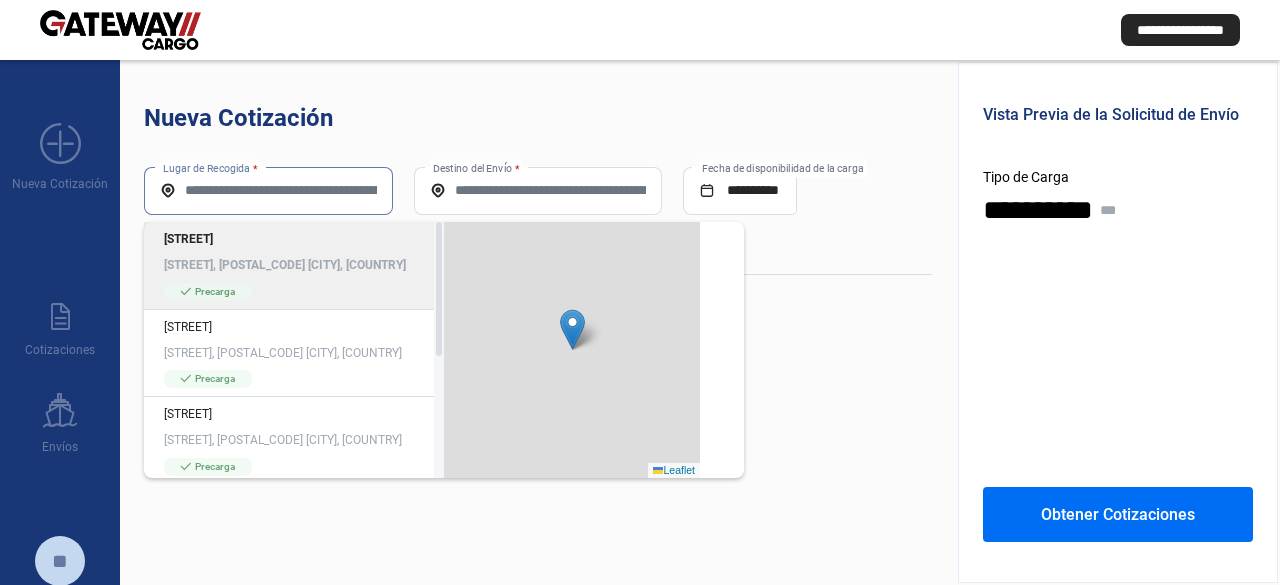paste on "**********" 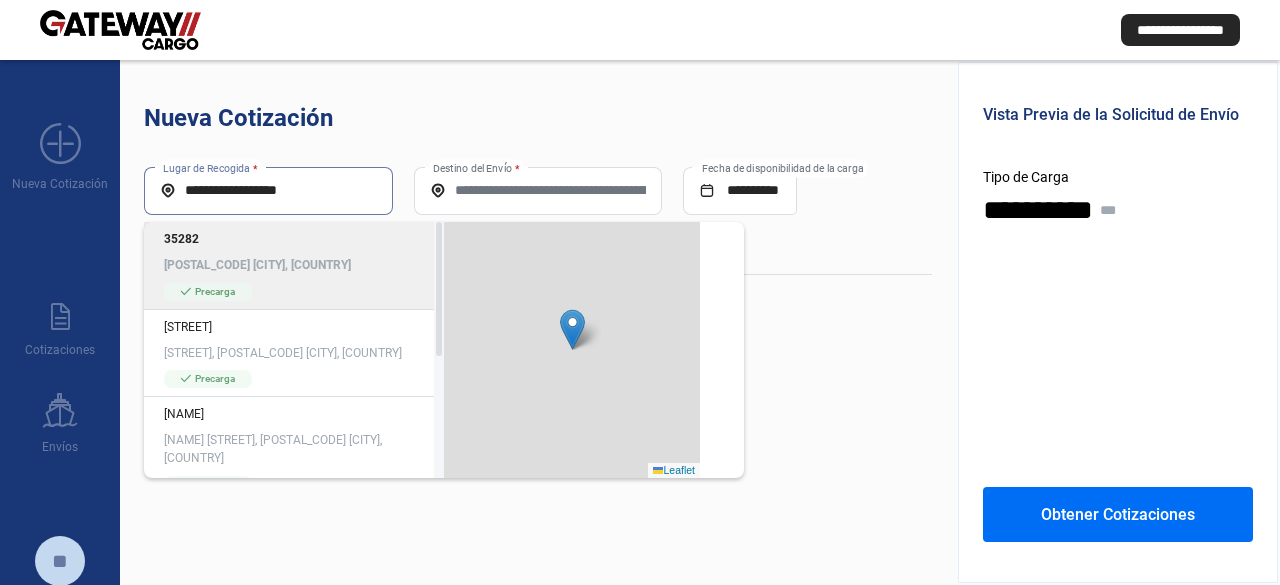 click on "check_mark  Precarga" 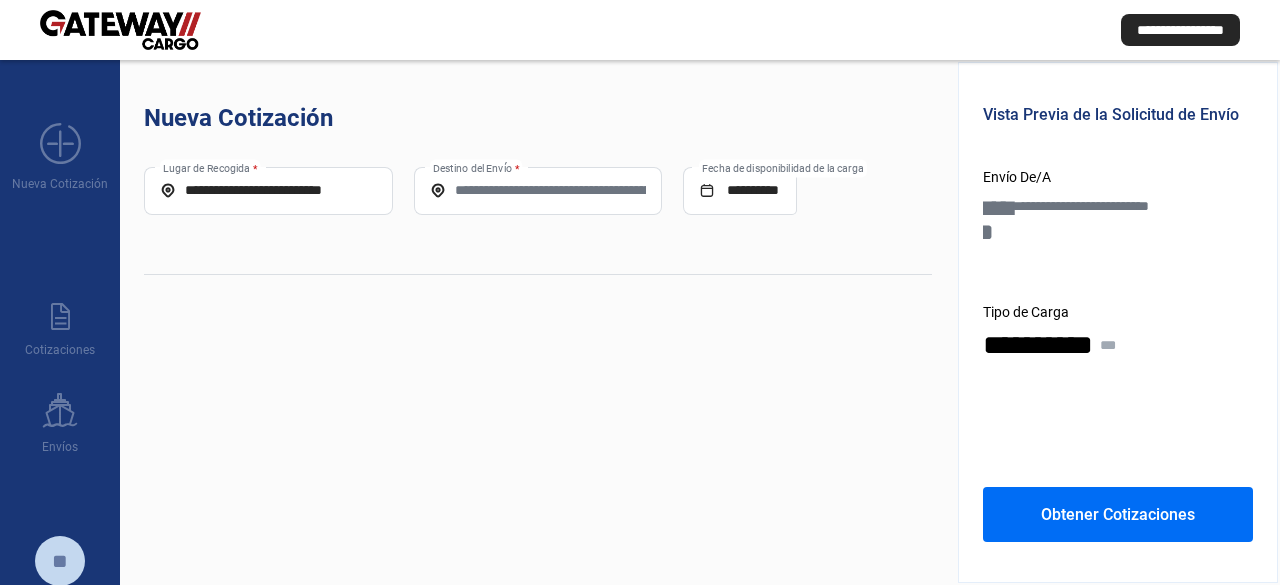 click on "Destino del Envío *" at bounding box center (538, 190) 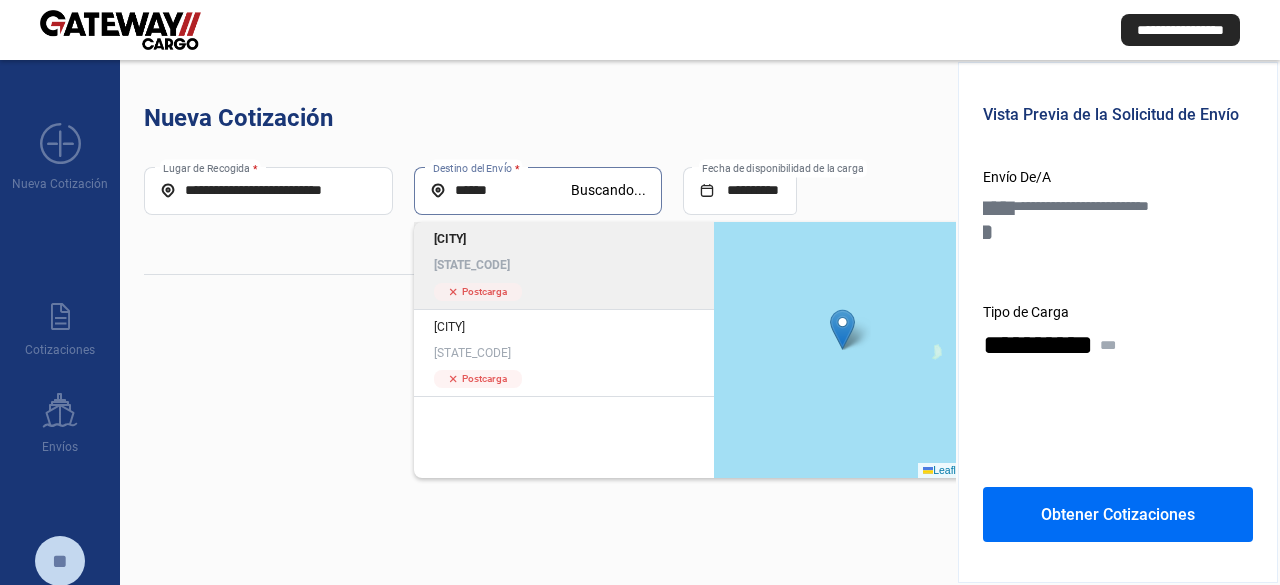 click on "[CITY]" 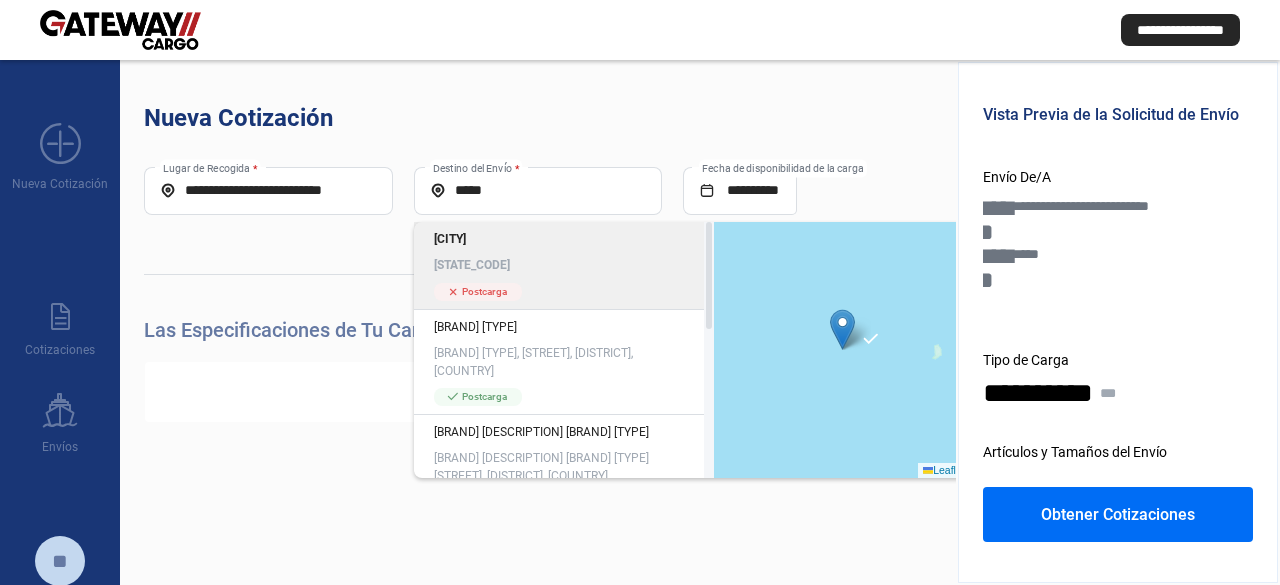 click on "[STATE_CODE]" 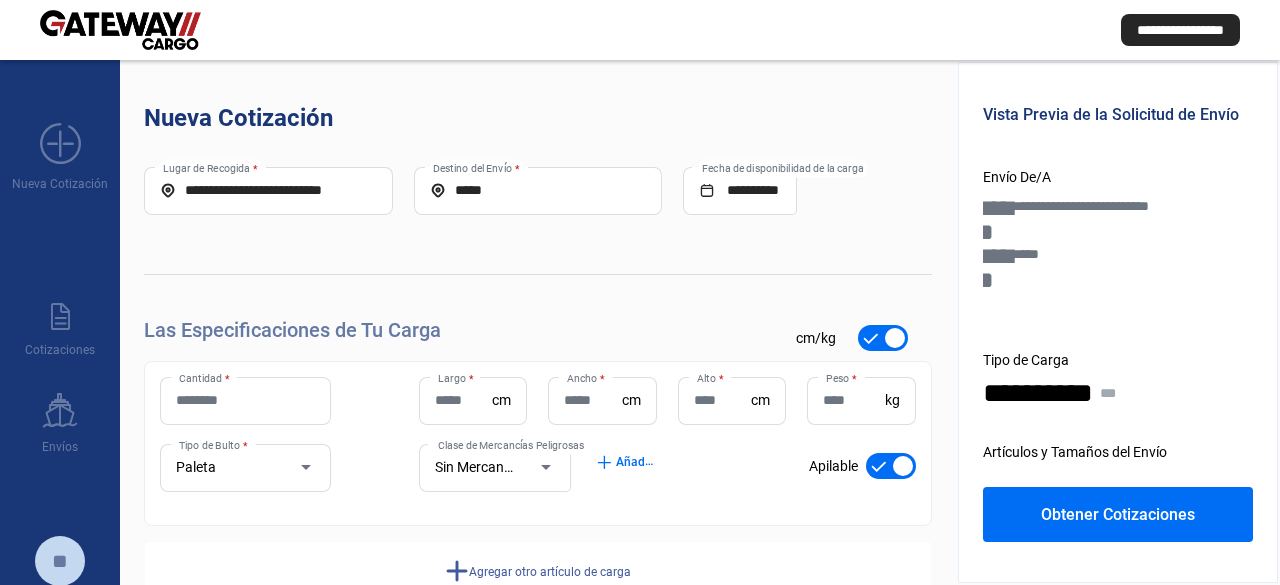 type on "*****" 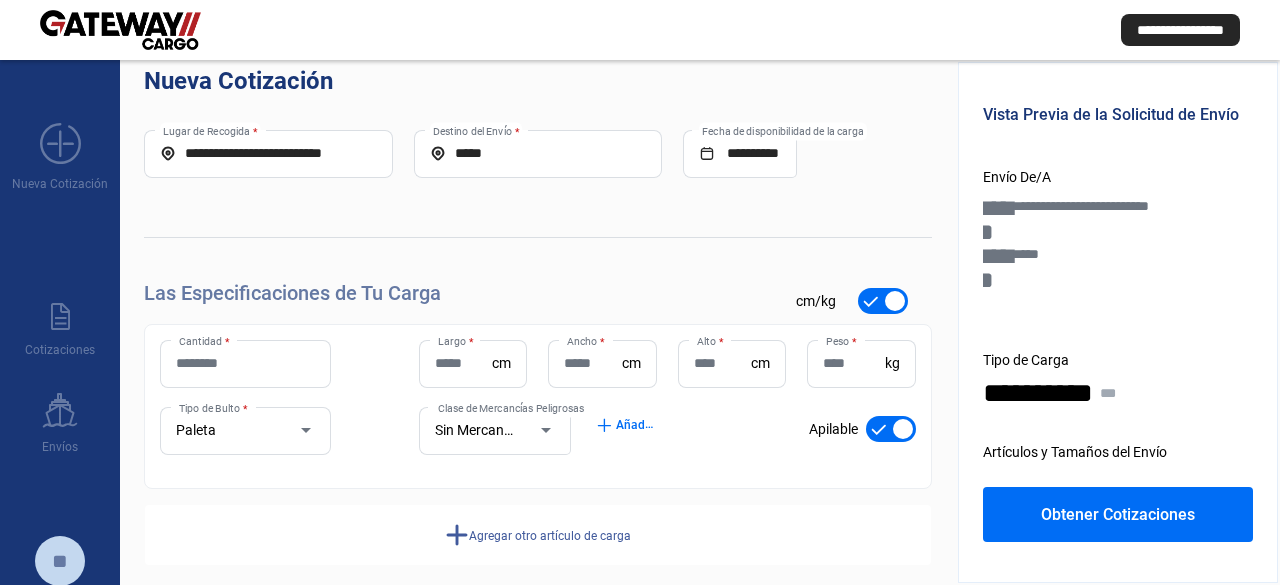 scroll, scrollTop: 57, scrollLeft: 0, axis: vertical 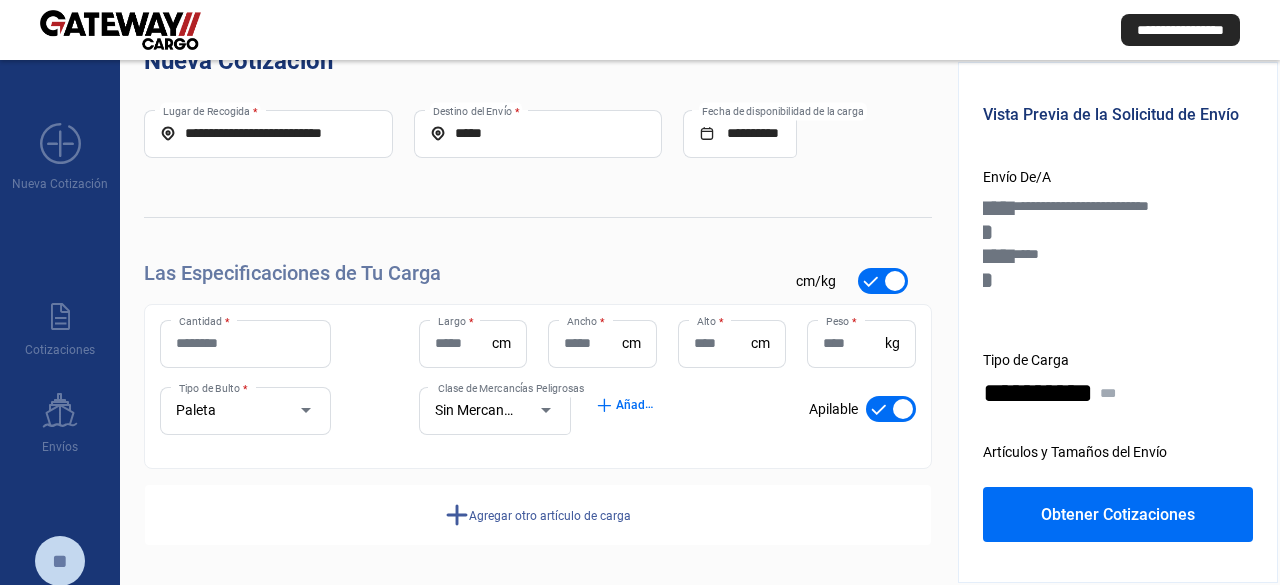 click on "add  Agregar otro artículo de carga" 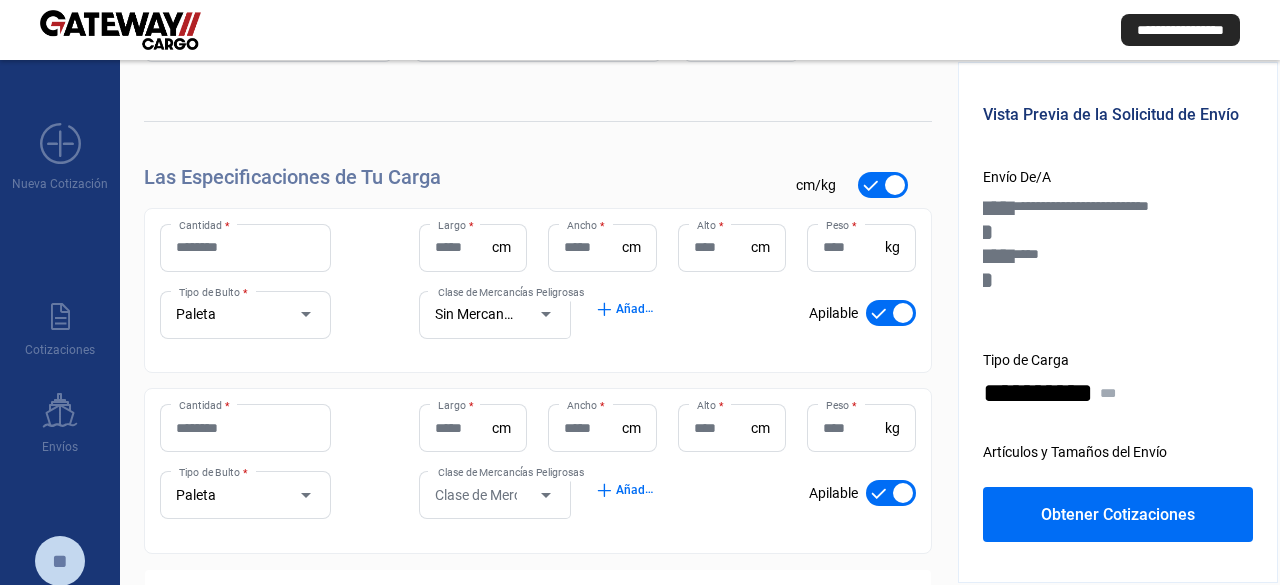 scroll, scrollTop: 237, scrollLeft: 0, axis: vertical 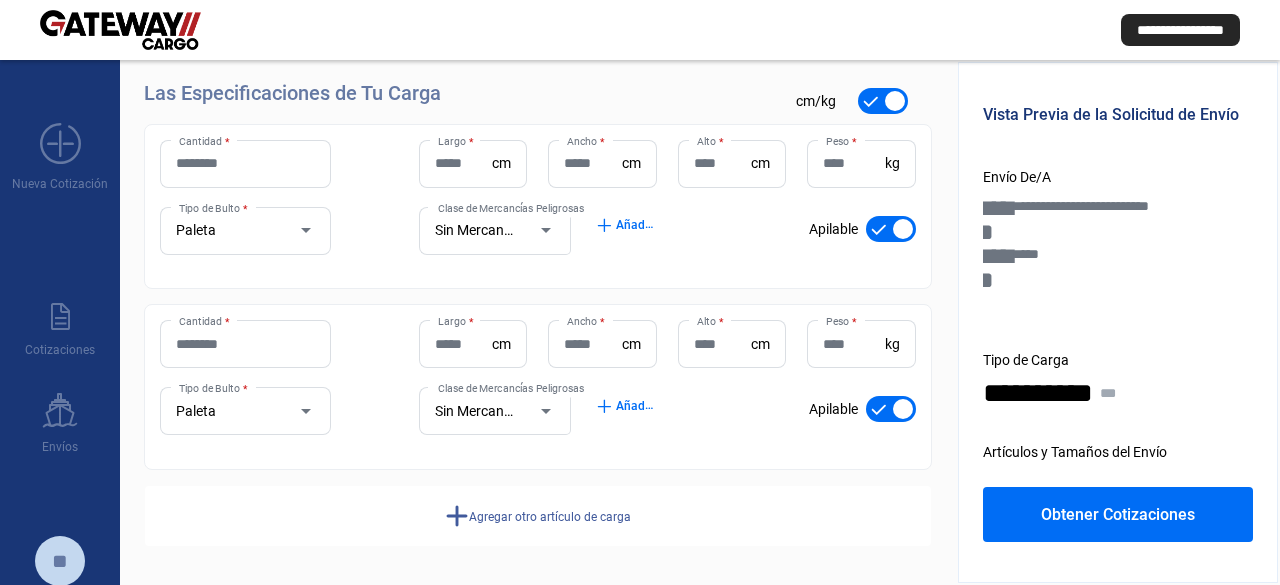 click on "Agregar otro artículo de carga" 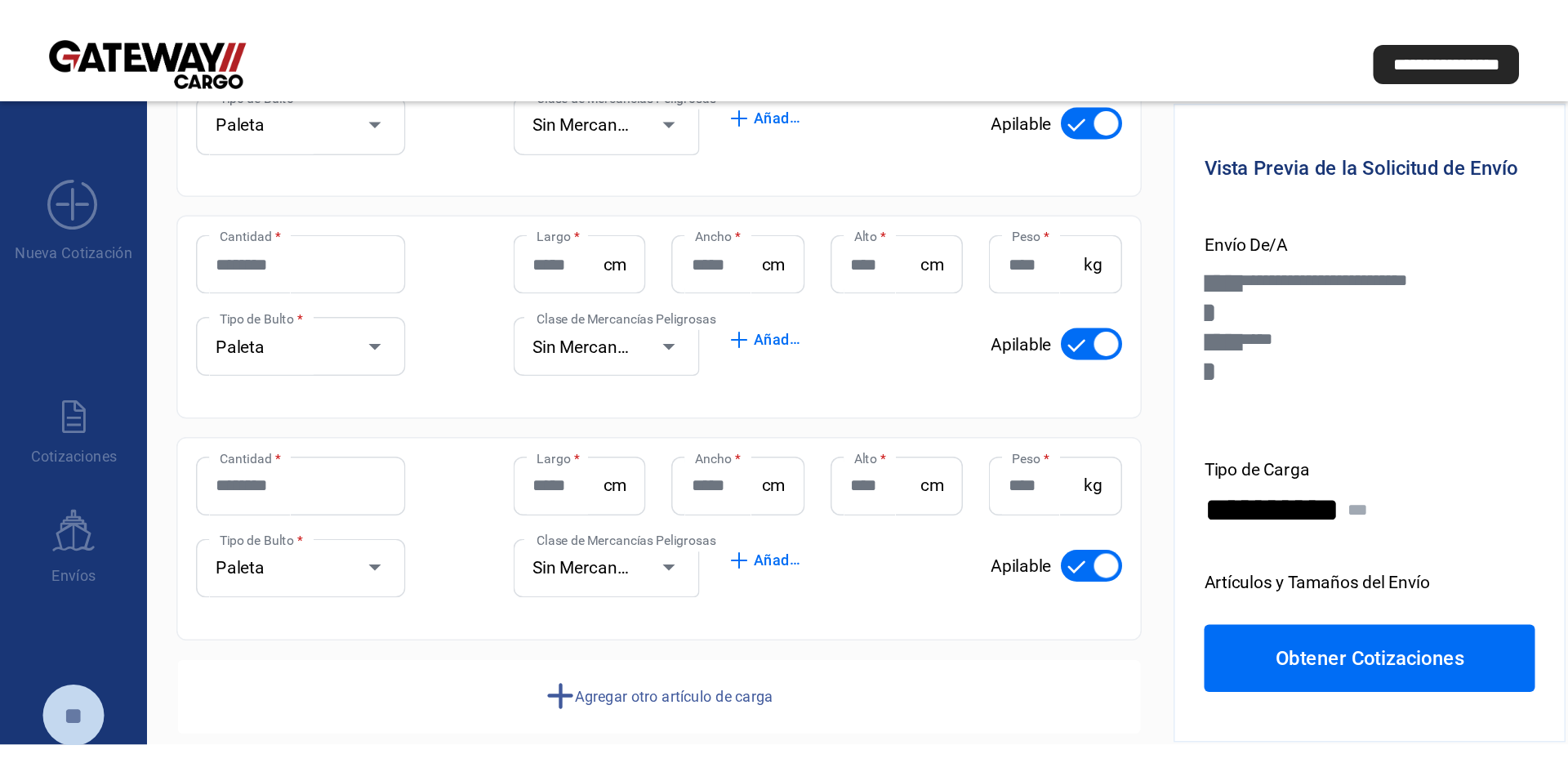 scroll, scrollTop: 341, scrollLeft: 0, axis: vertical 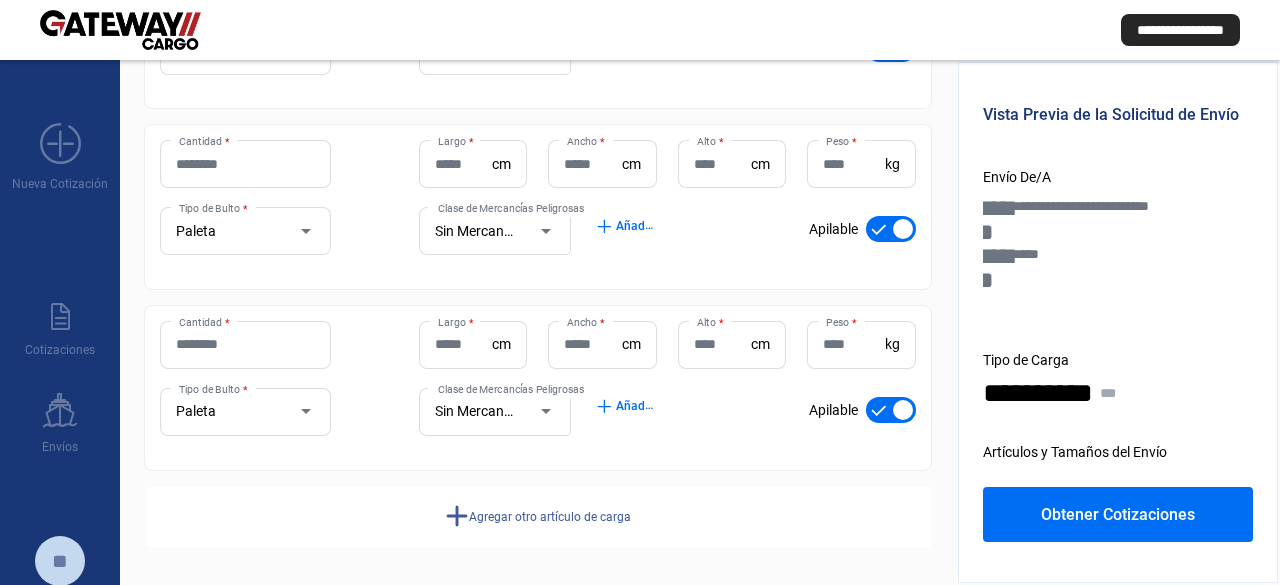 click on "Agregar otro artículo de carga" 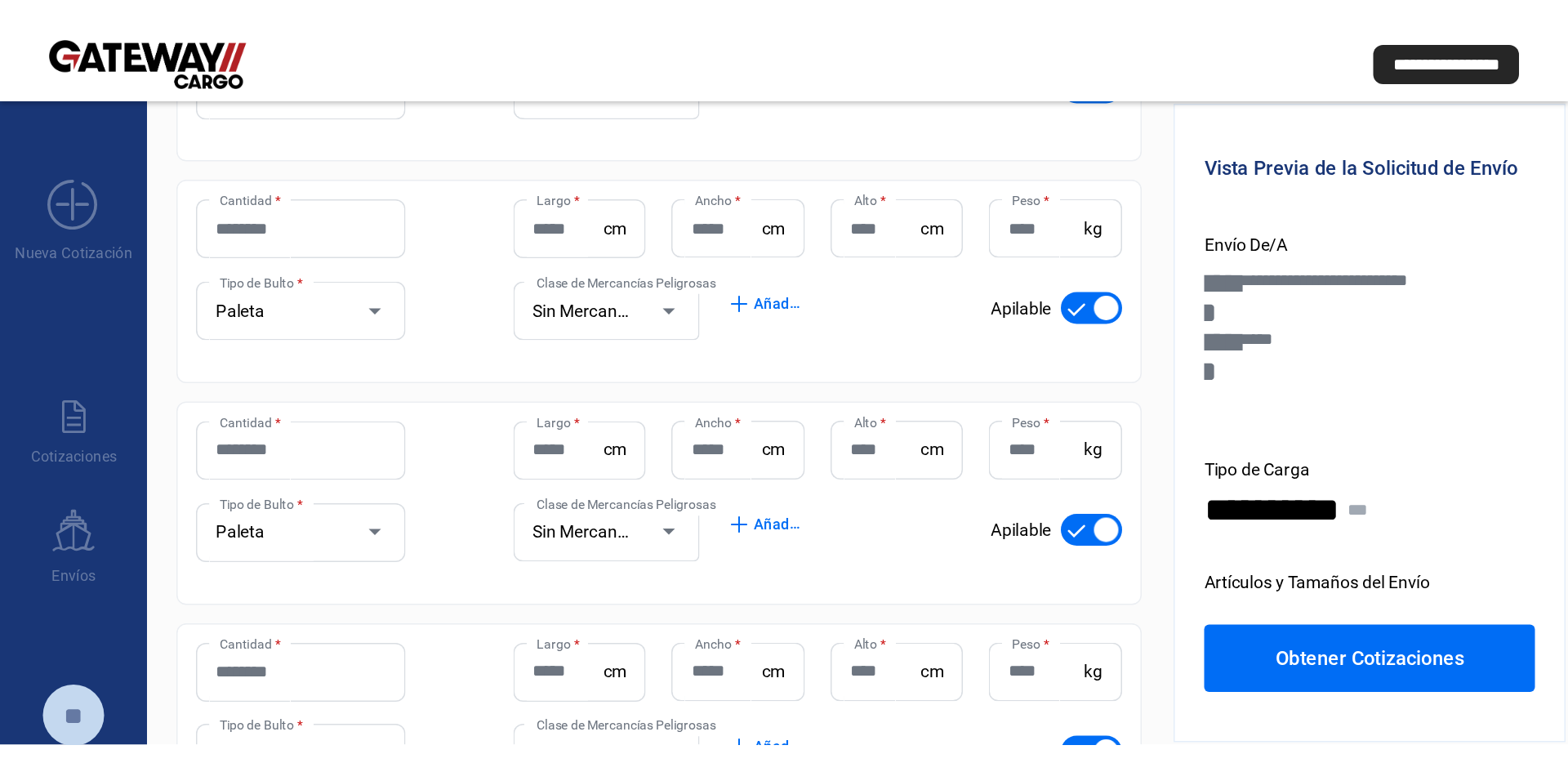 scroll, scrollTop: 196, scrollLeft: 0, axis: vertical 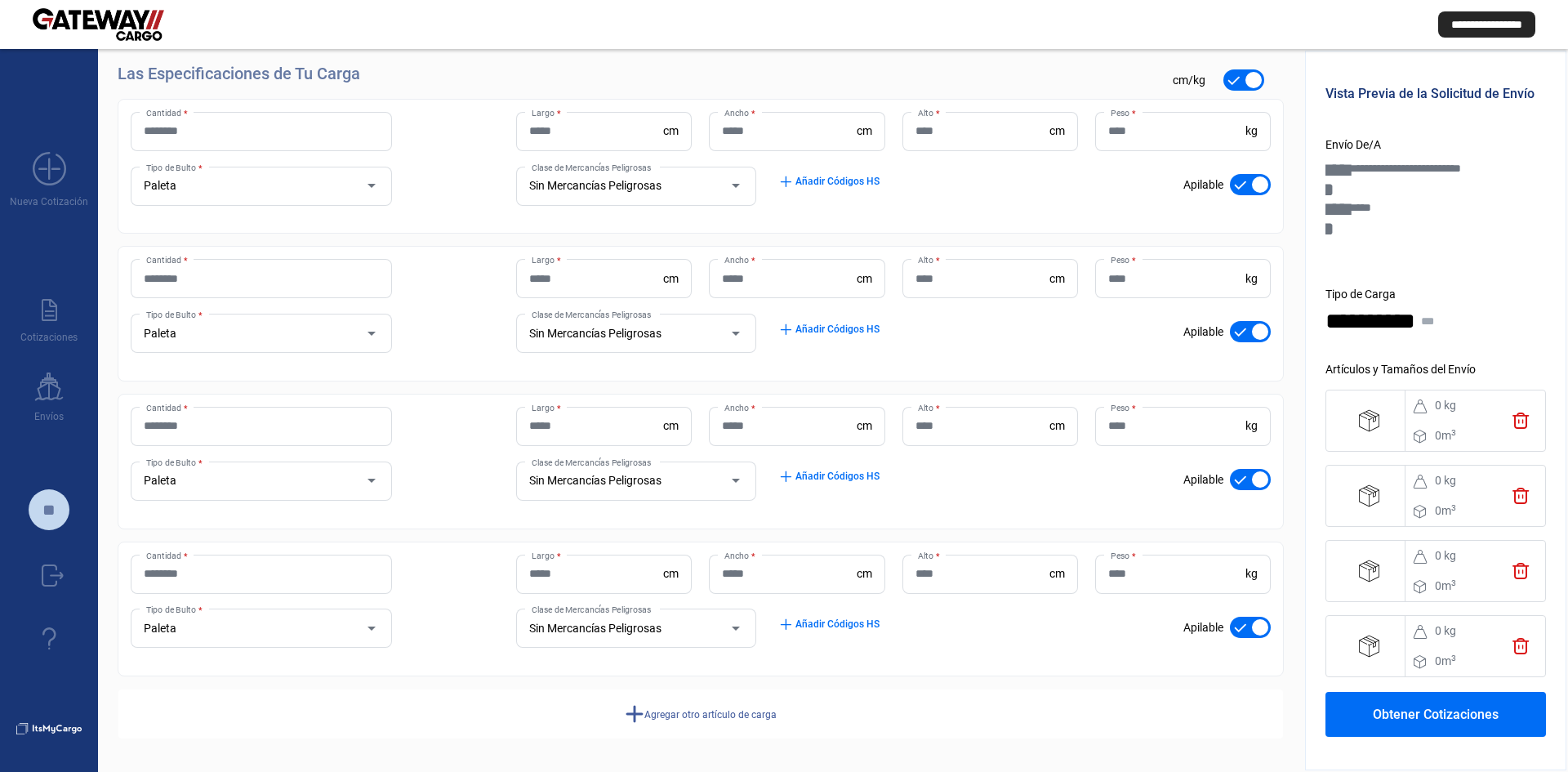click on "Cantidad *" at bounding box center (261, 131) 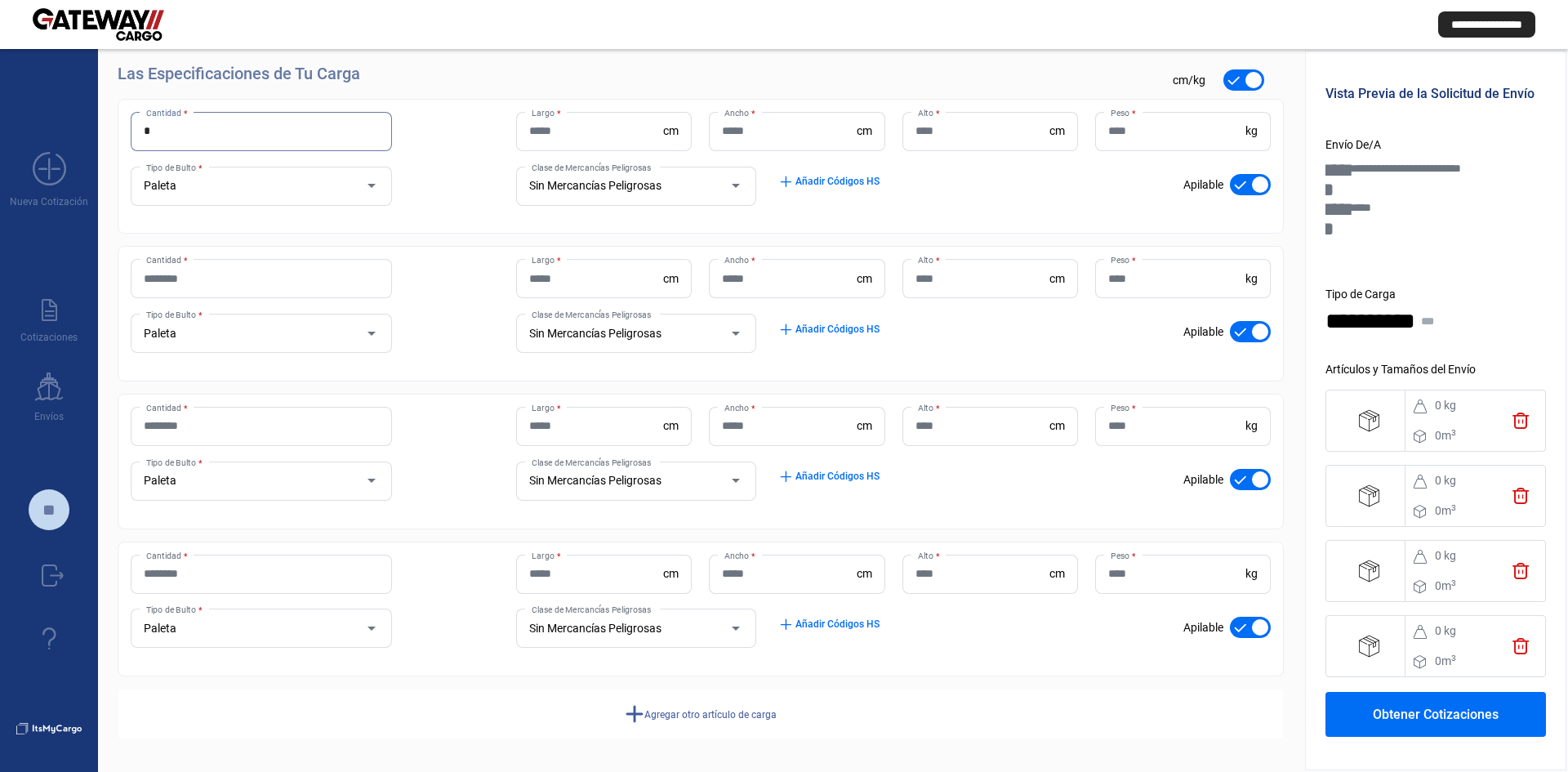 type on "*" 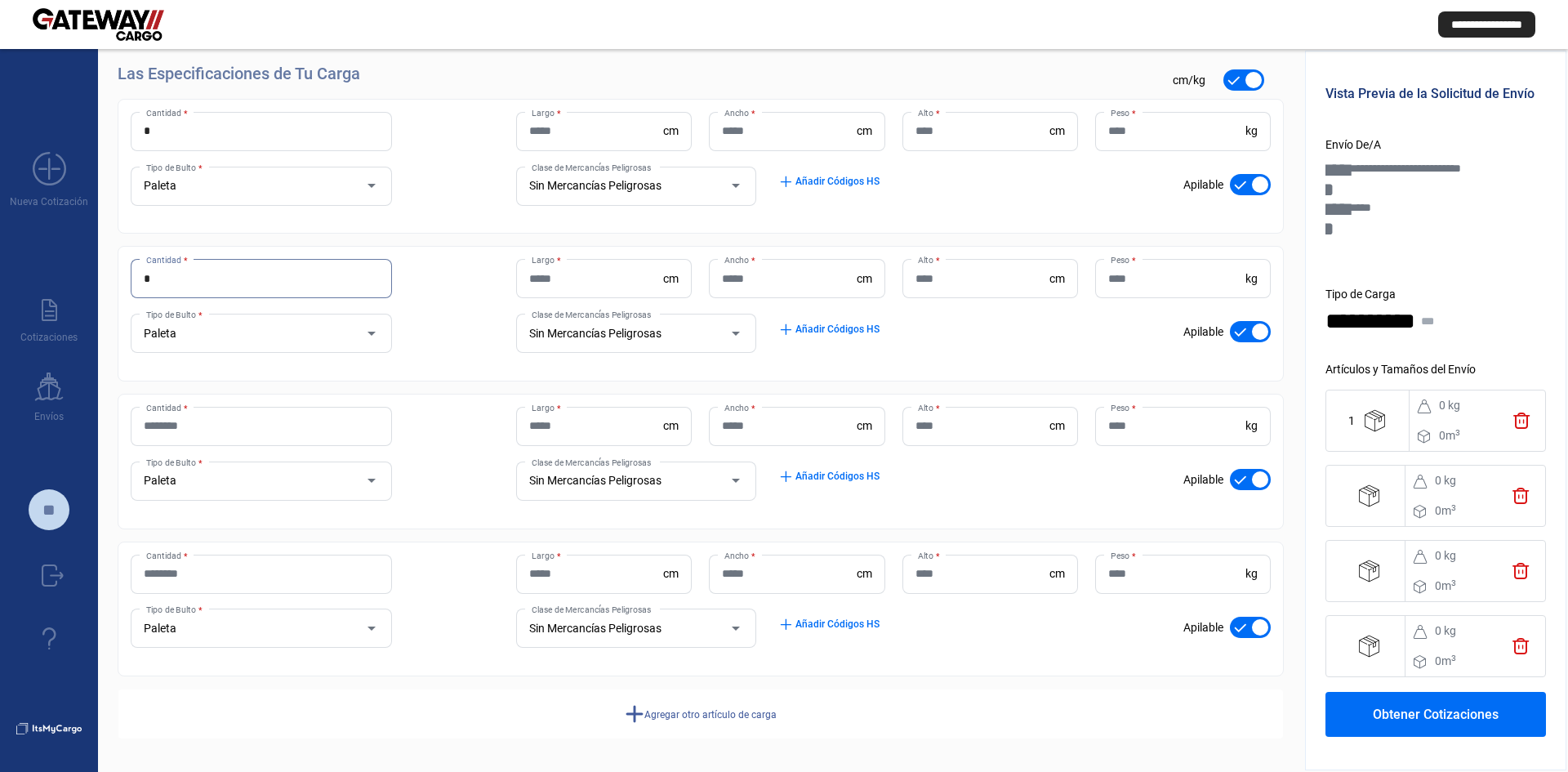 type on "*" 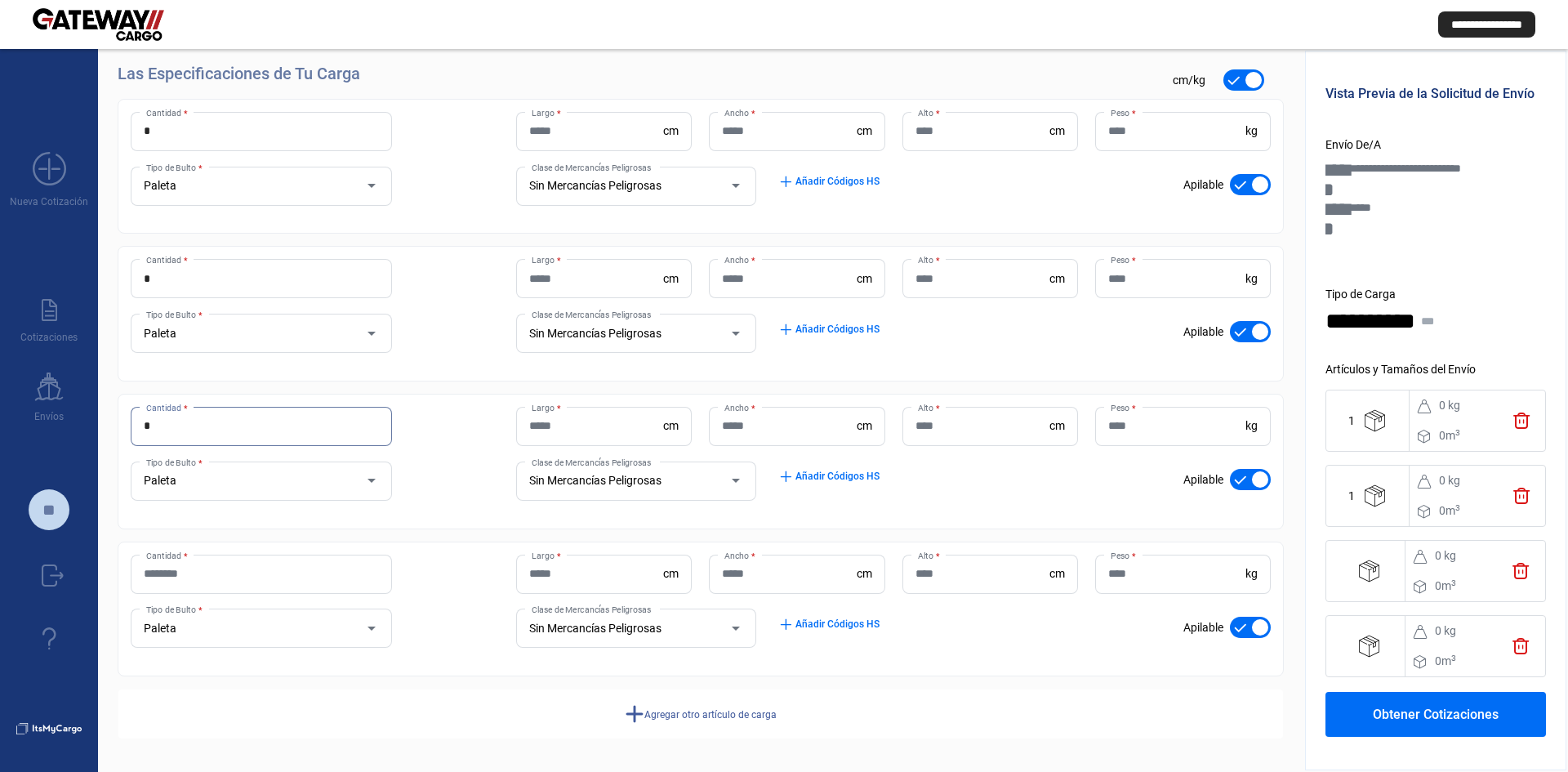 type on "*" 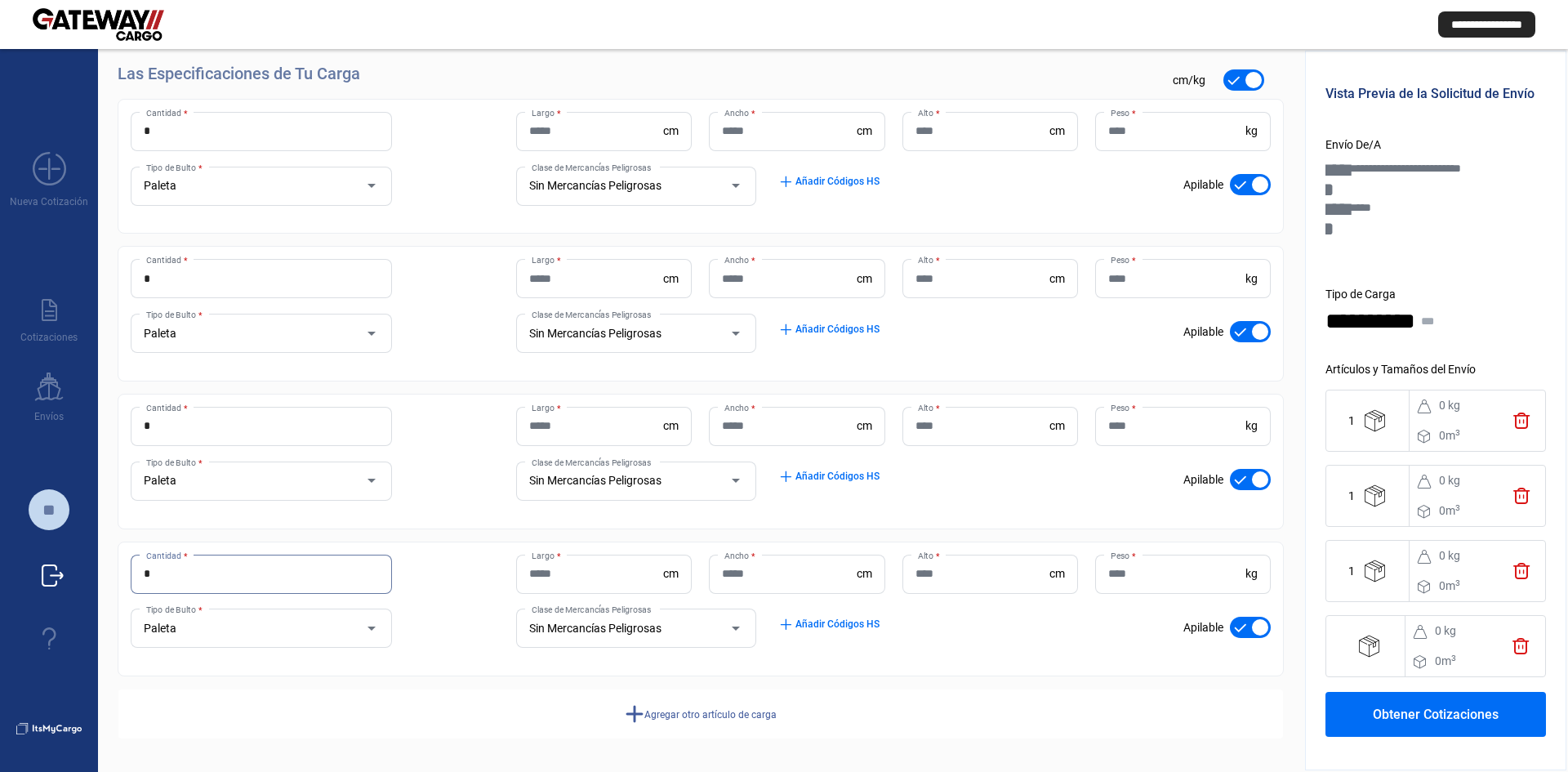 type on "*" 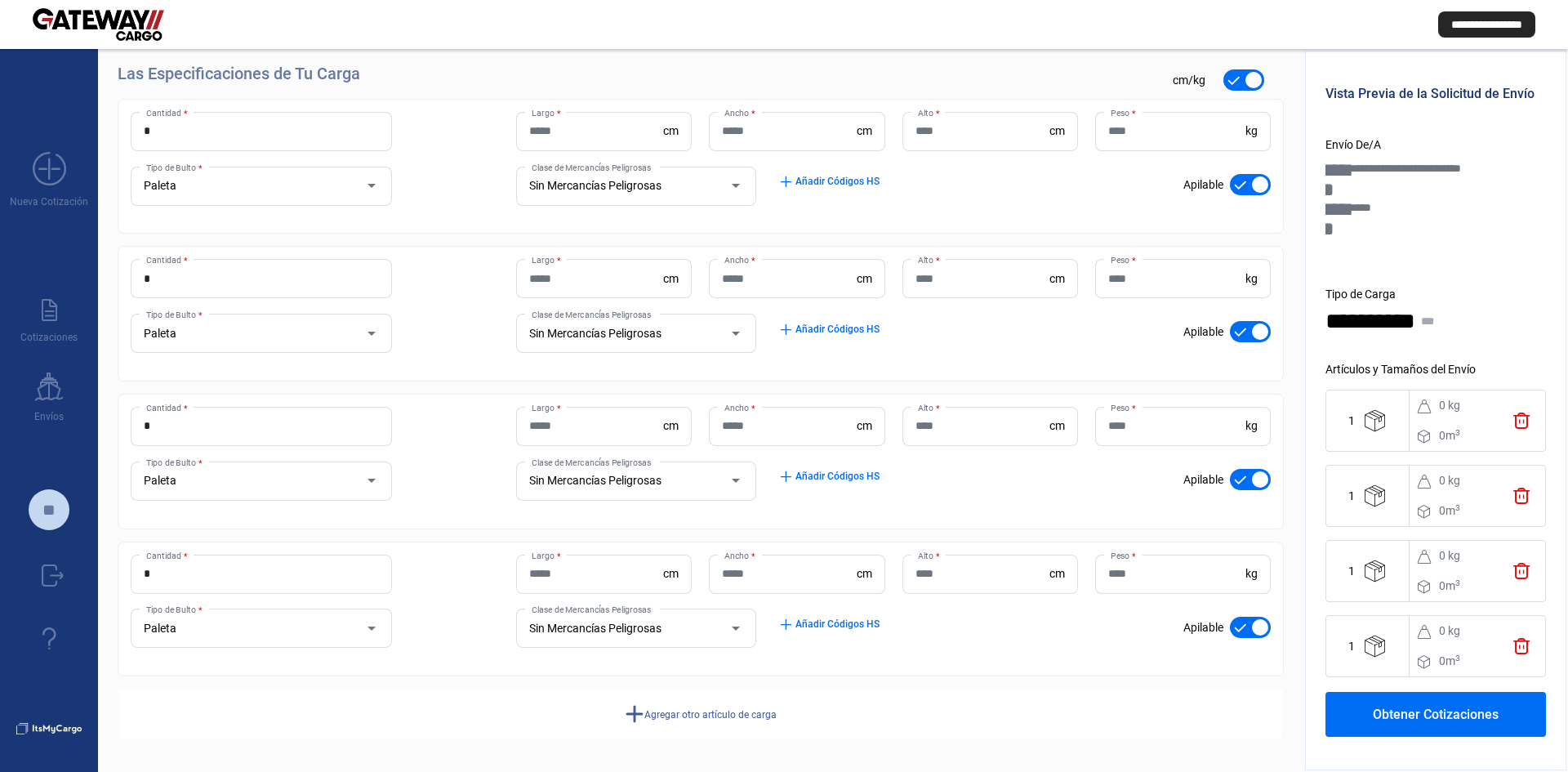 click on "Largo  *" 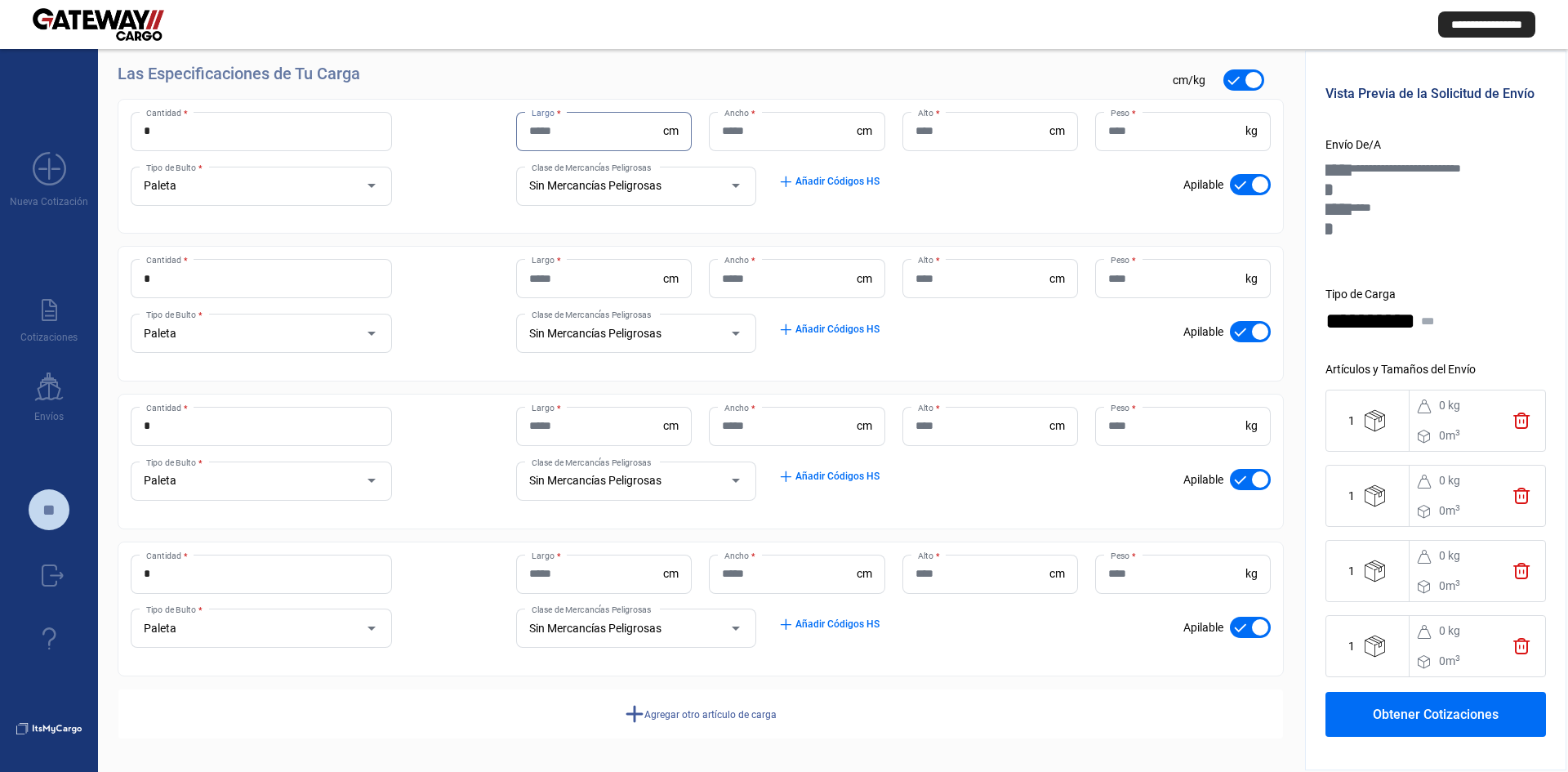 click on "Largo  *" at bounding box center (596, 131) 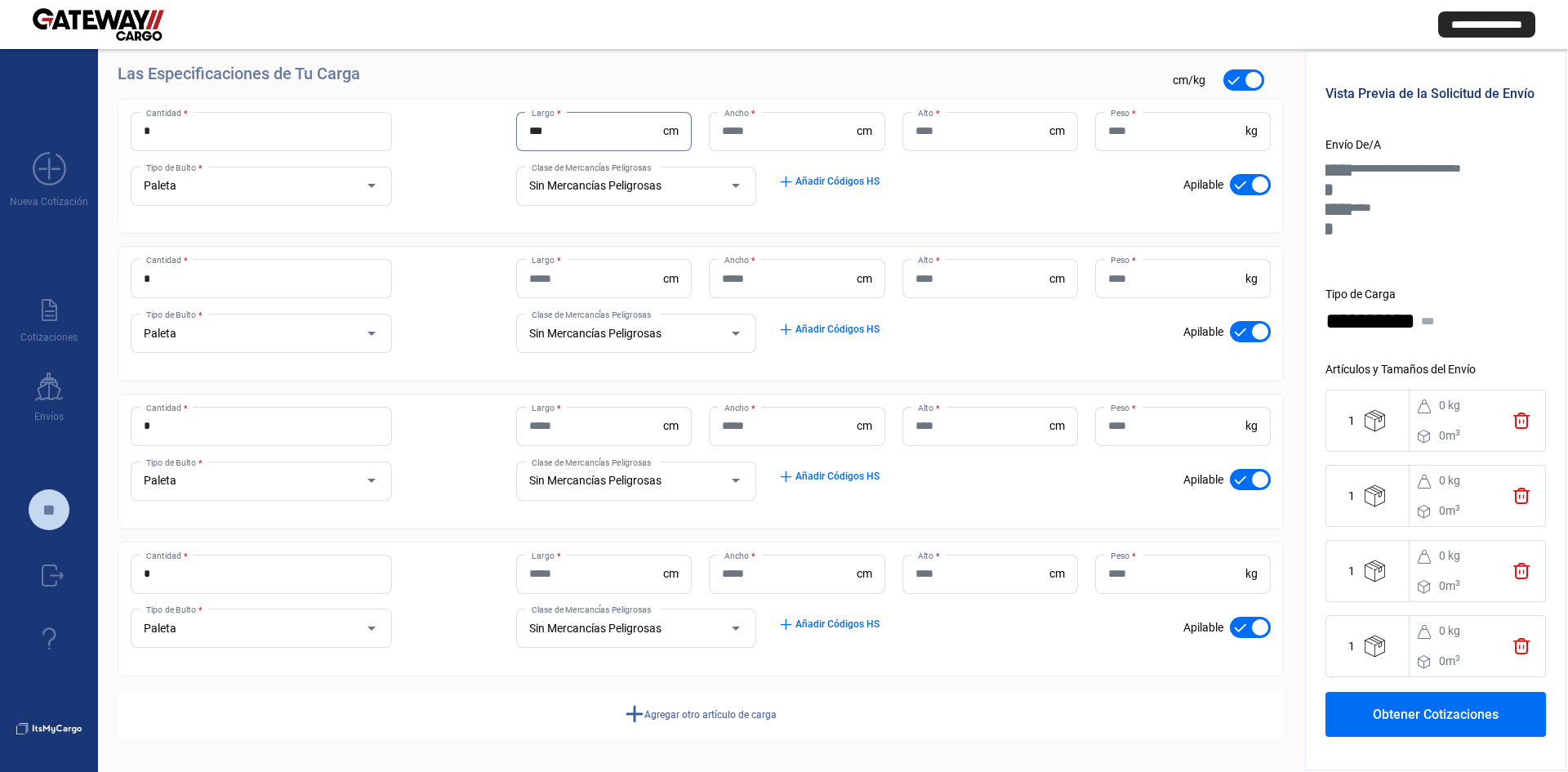 type on "***" 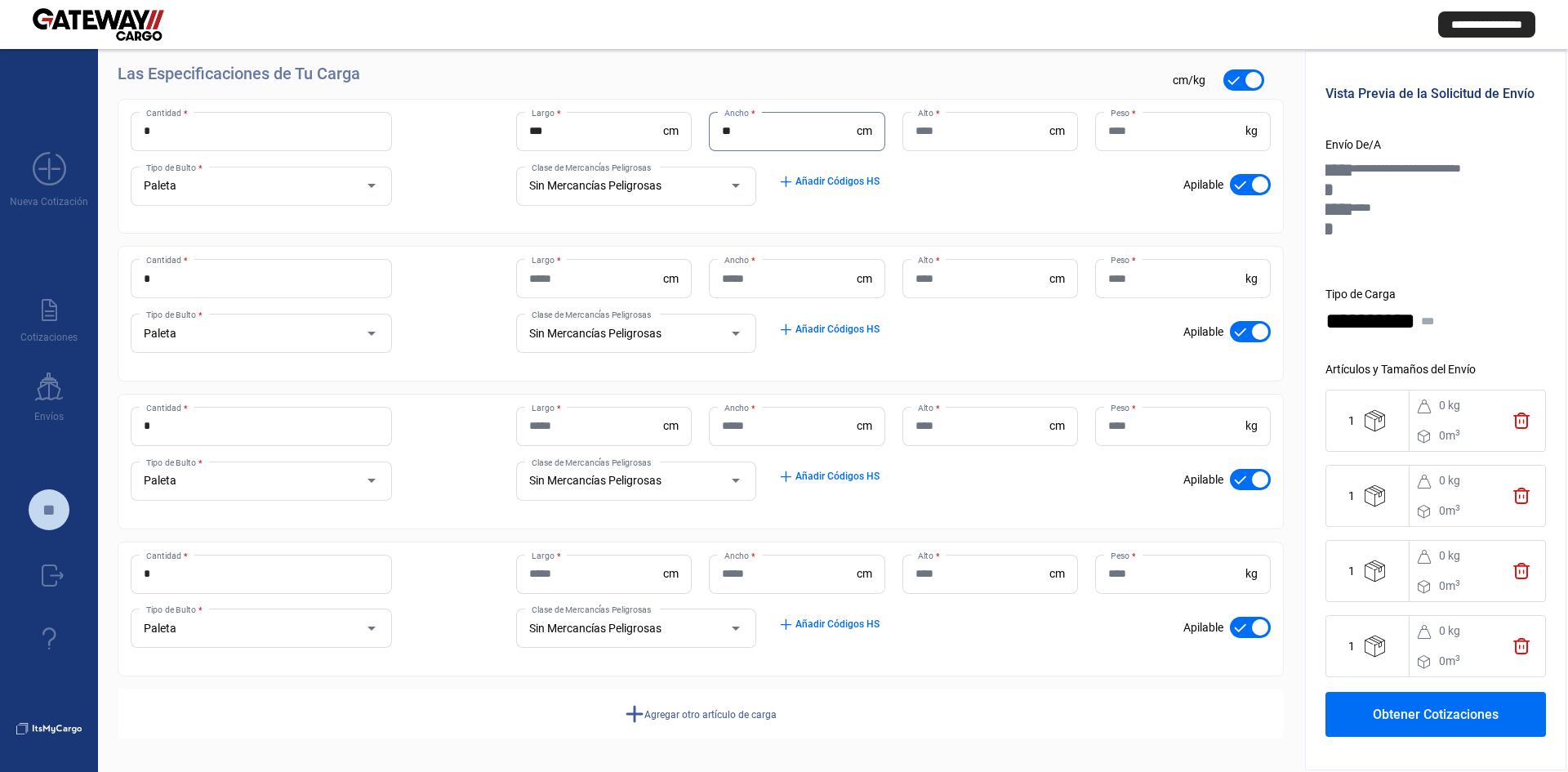 type on "**" 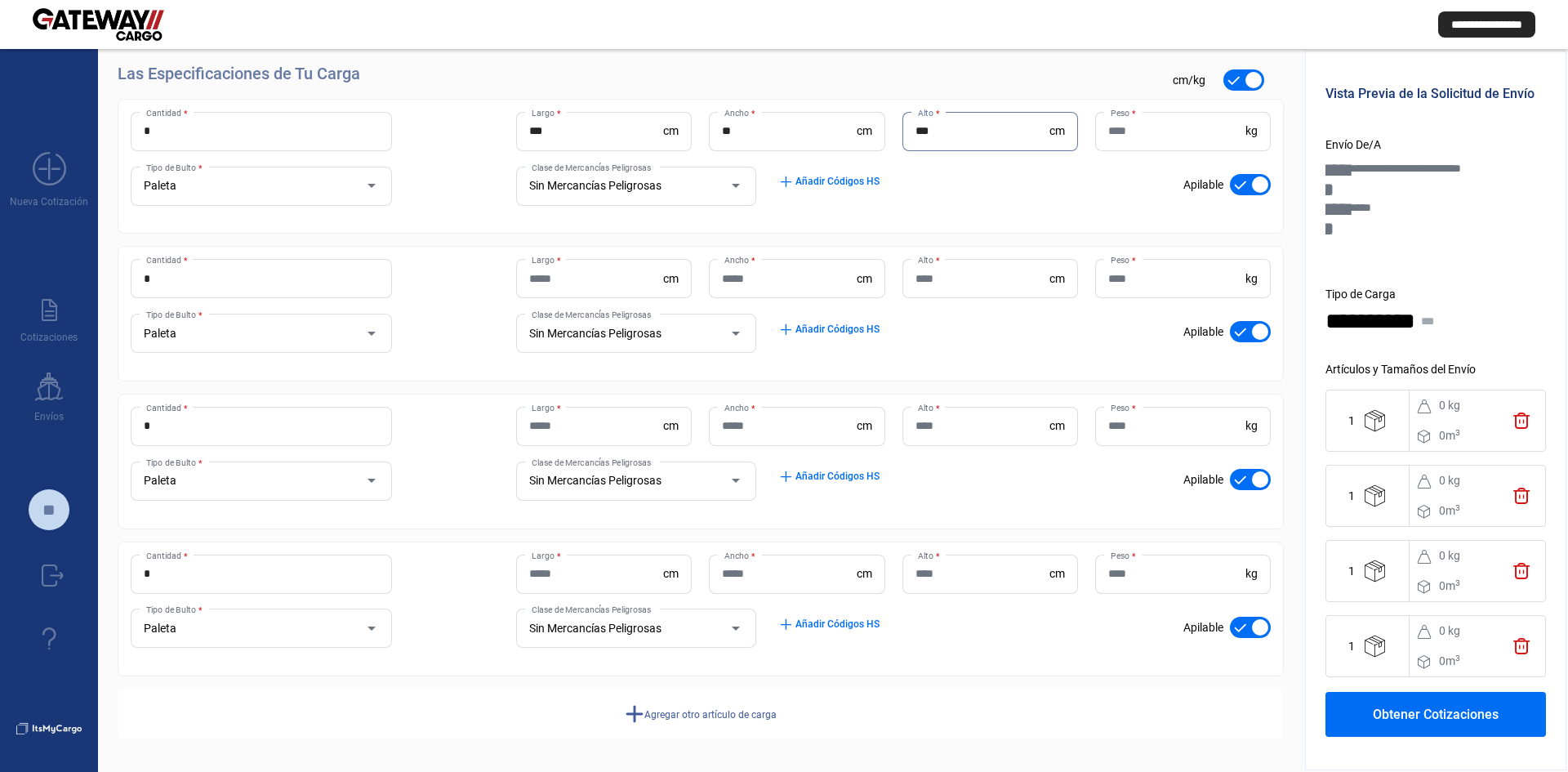 type on "***" 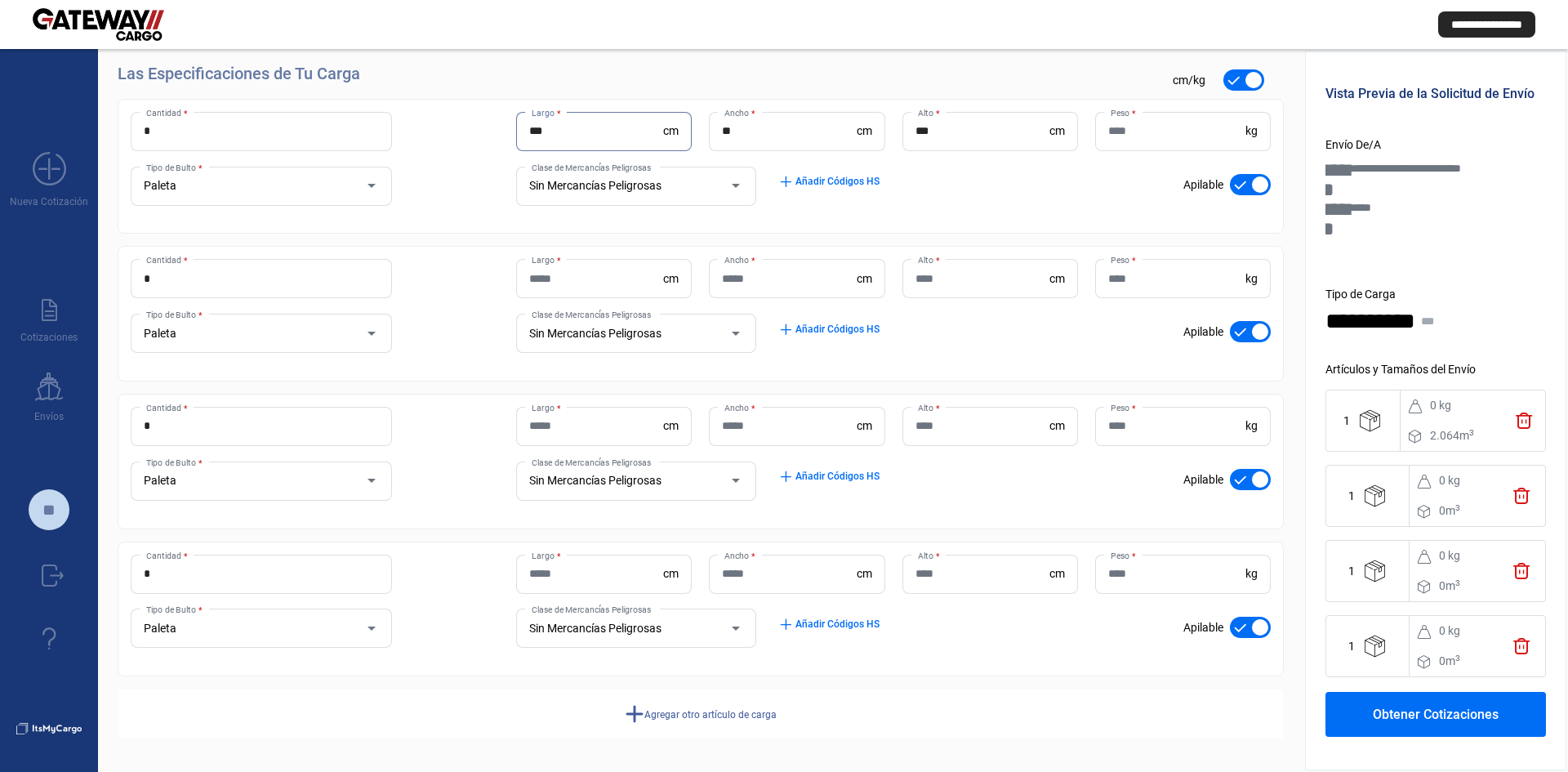 drag, startPoint x: 571, startPoint y: 134, endPoint x: 488, endPoint y: 133, distance: 83.00602 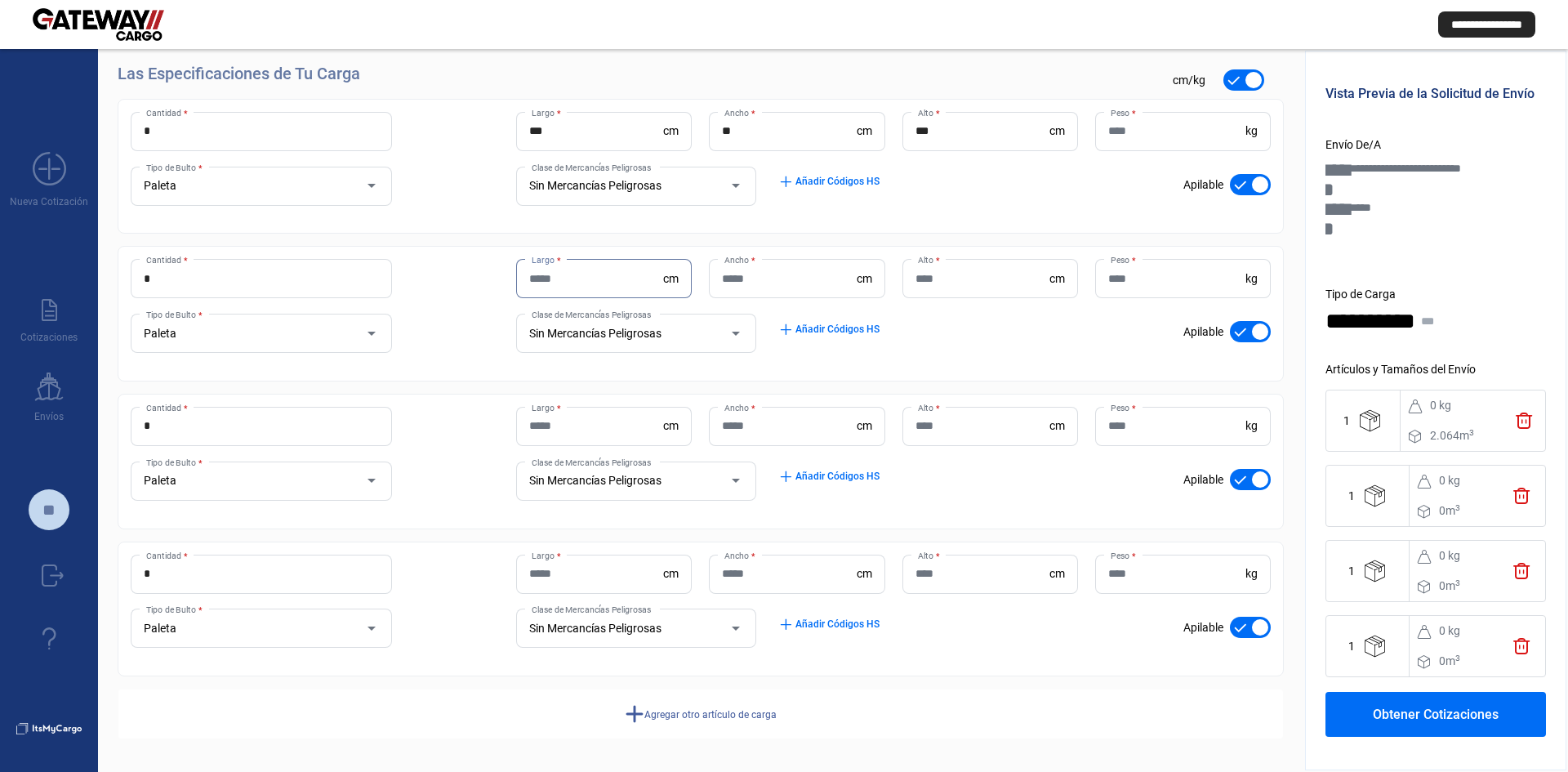 click on "Largo  *" at bounding box center (596, 279) 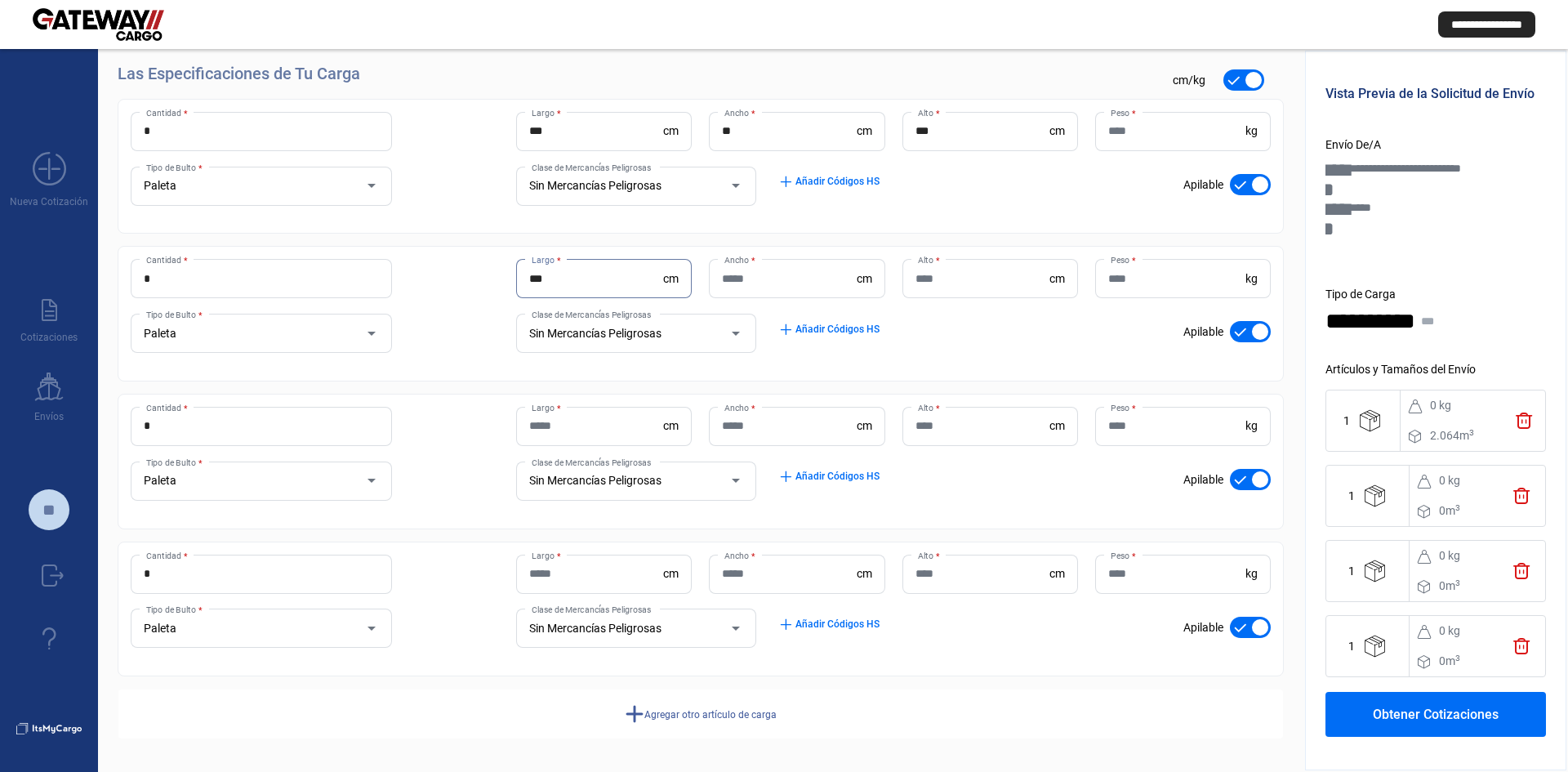 type on "***" 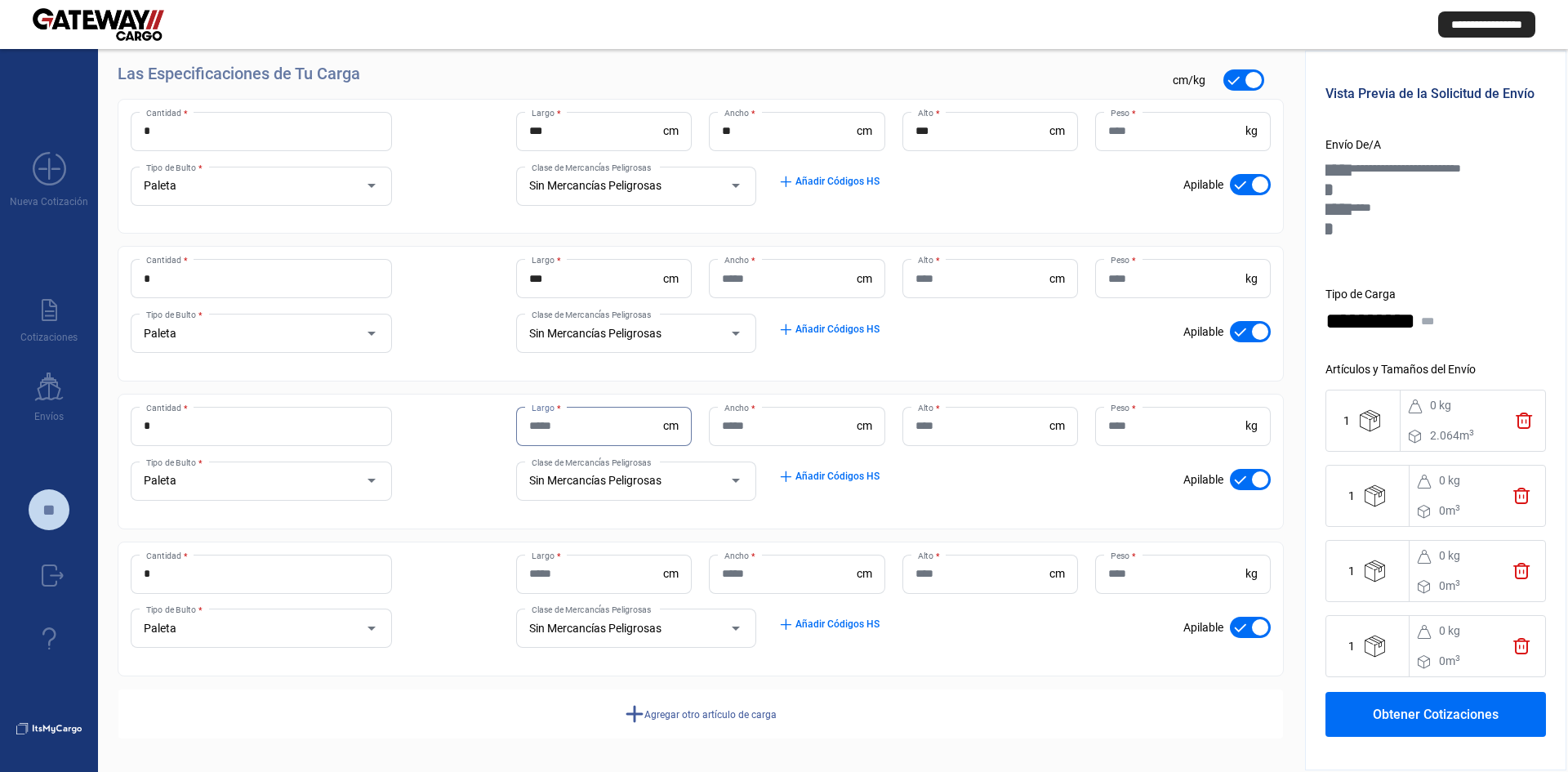 click on "Largo  *" at bounding box center (596, 426) 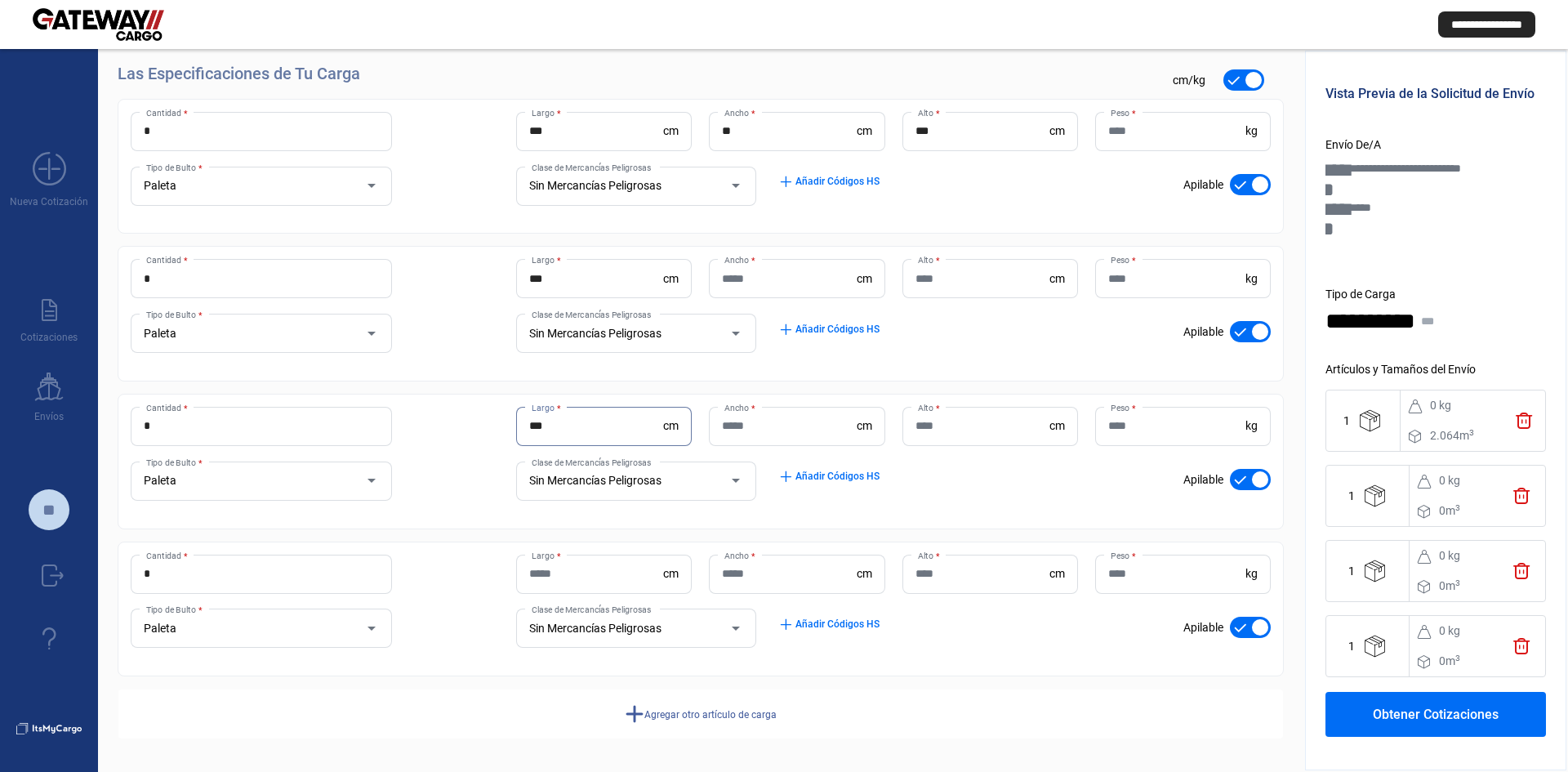 type on "***" 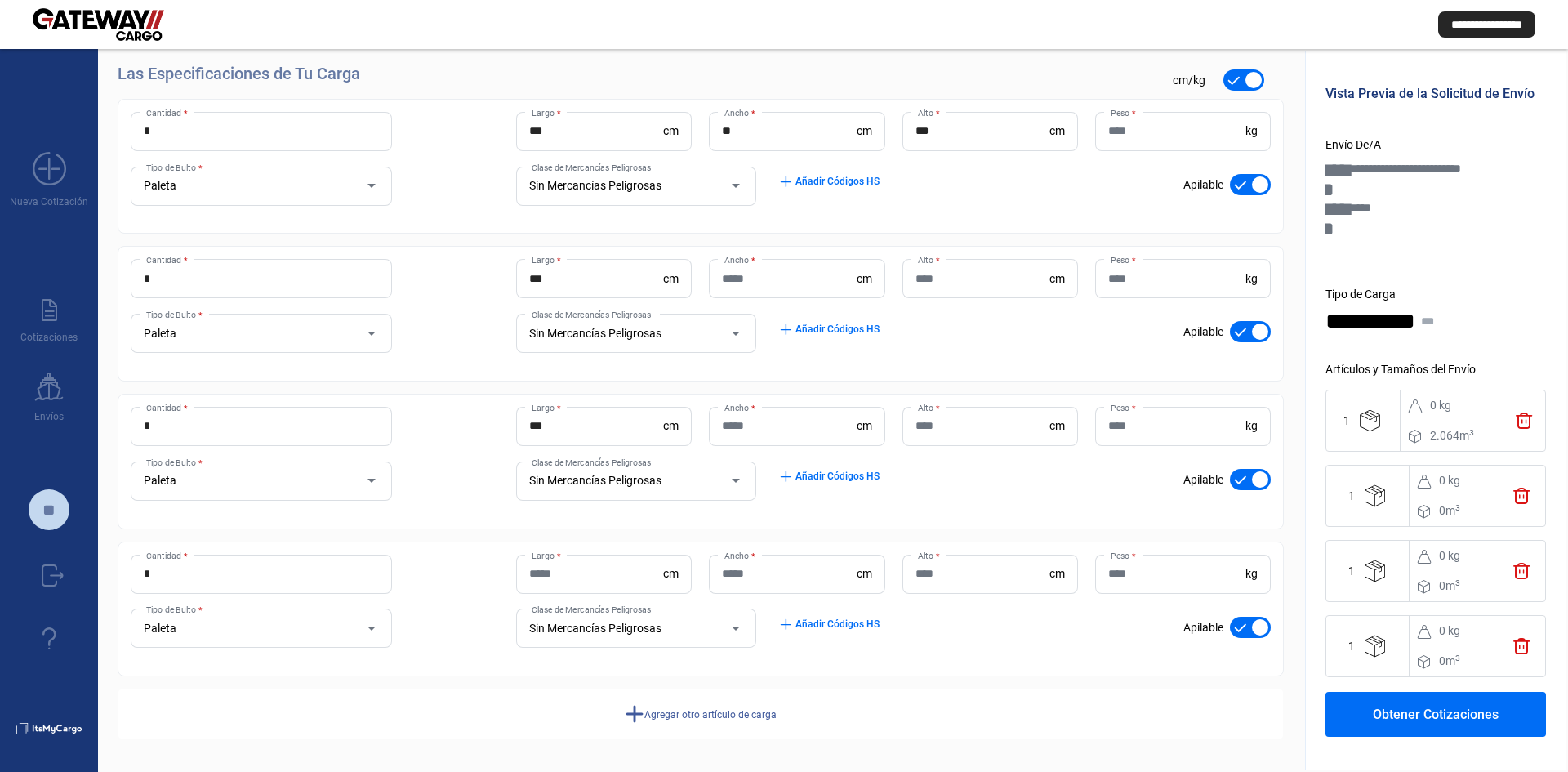 click on "Largo  *" 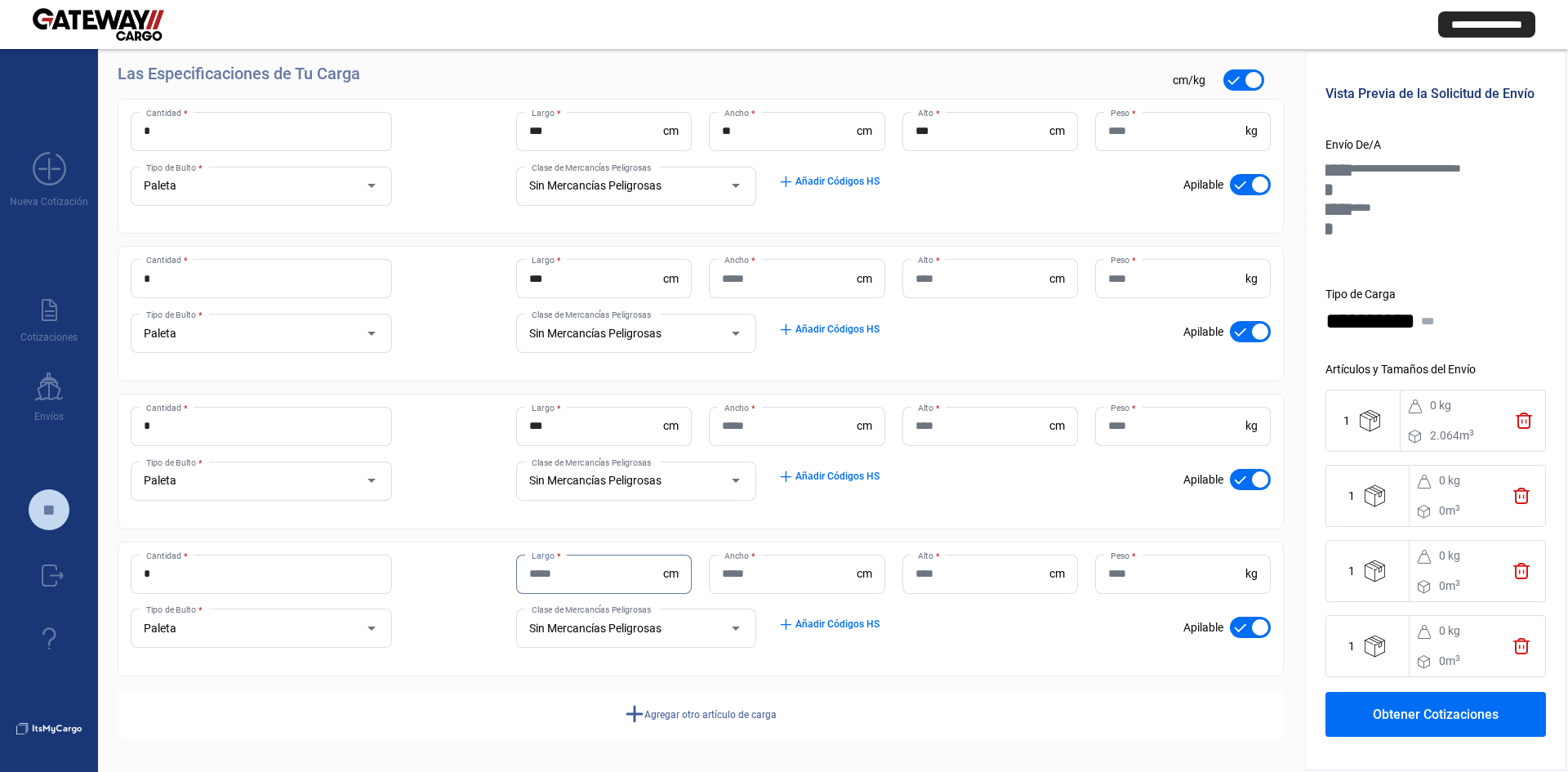 click on "Largo  *" at bounding box center (596, 573) 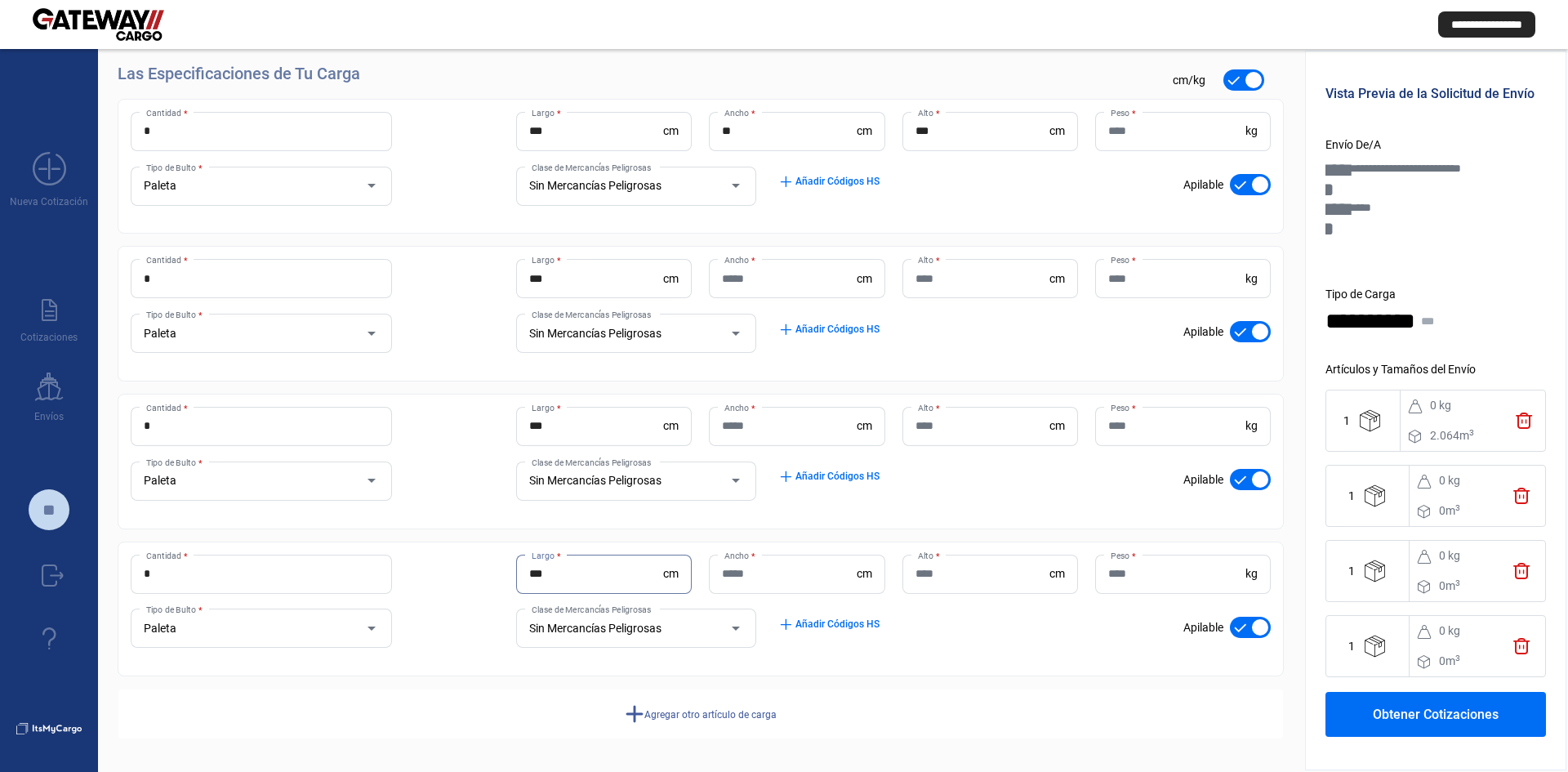 type on "***" 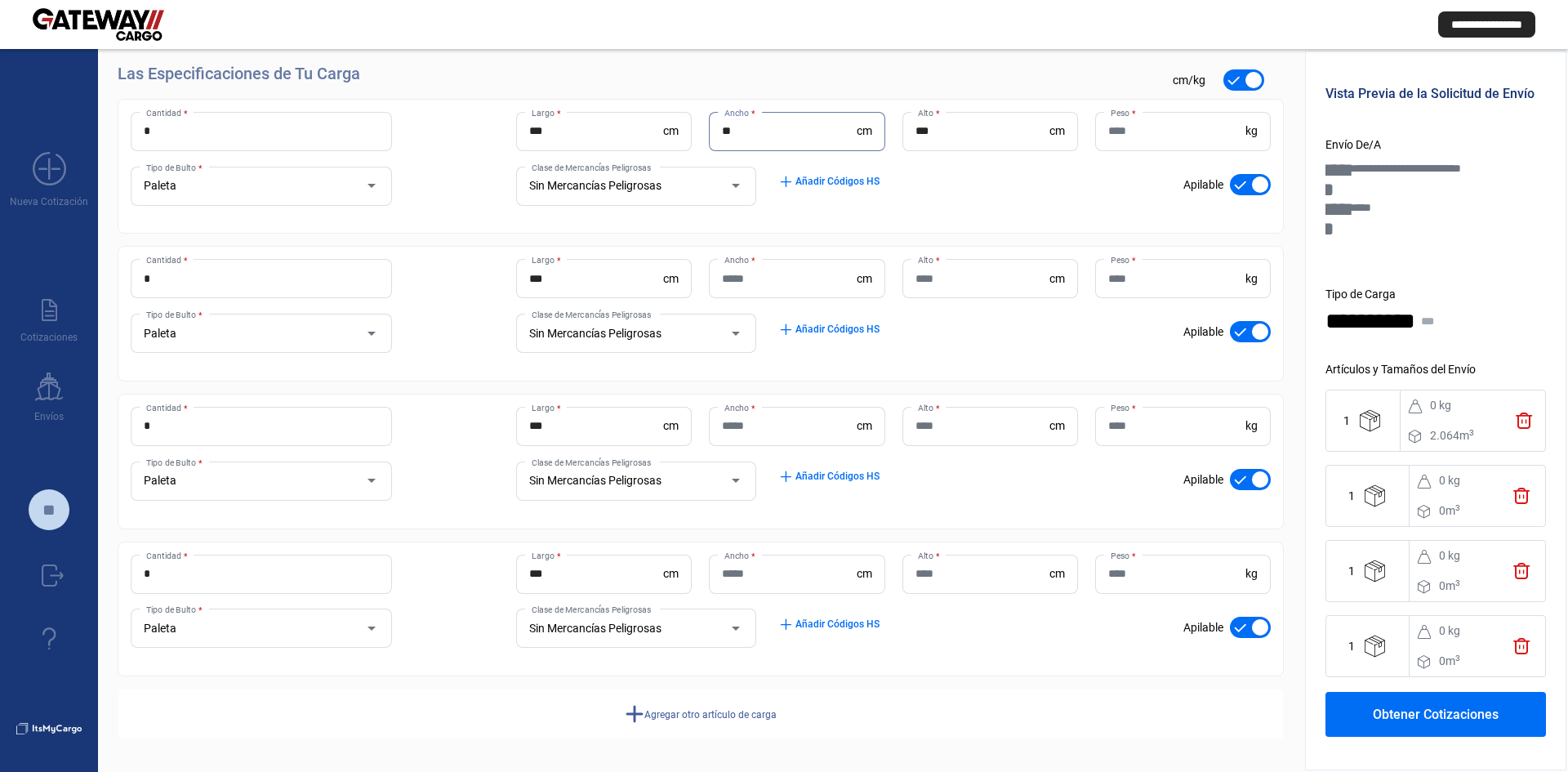drag, startPoint x: 755, startPoint y: 123, endPoint x: 686, endPoint y: 127, distance: 69.11584 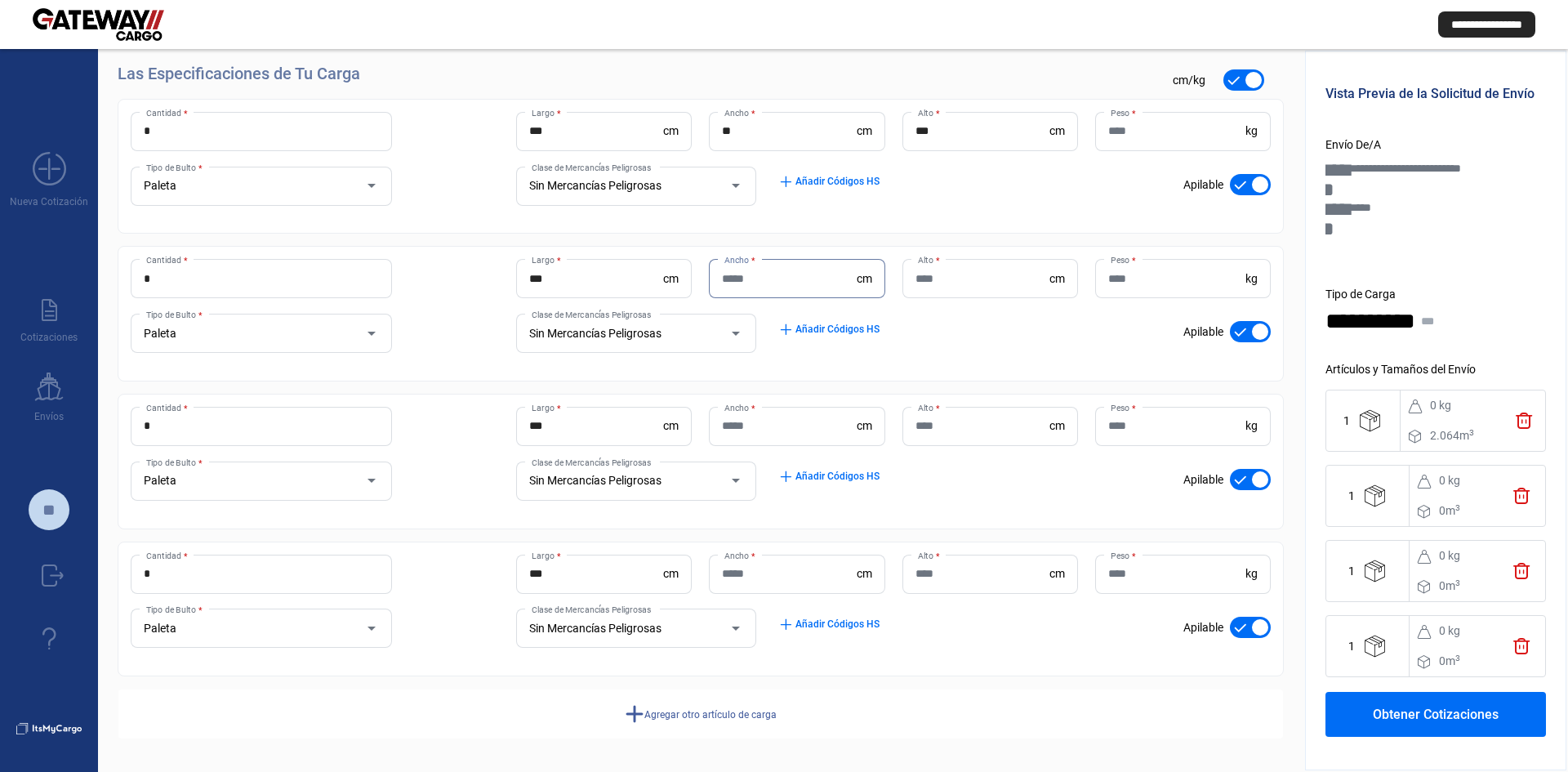 paste on "**" 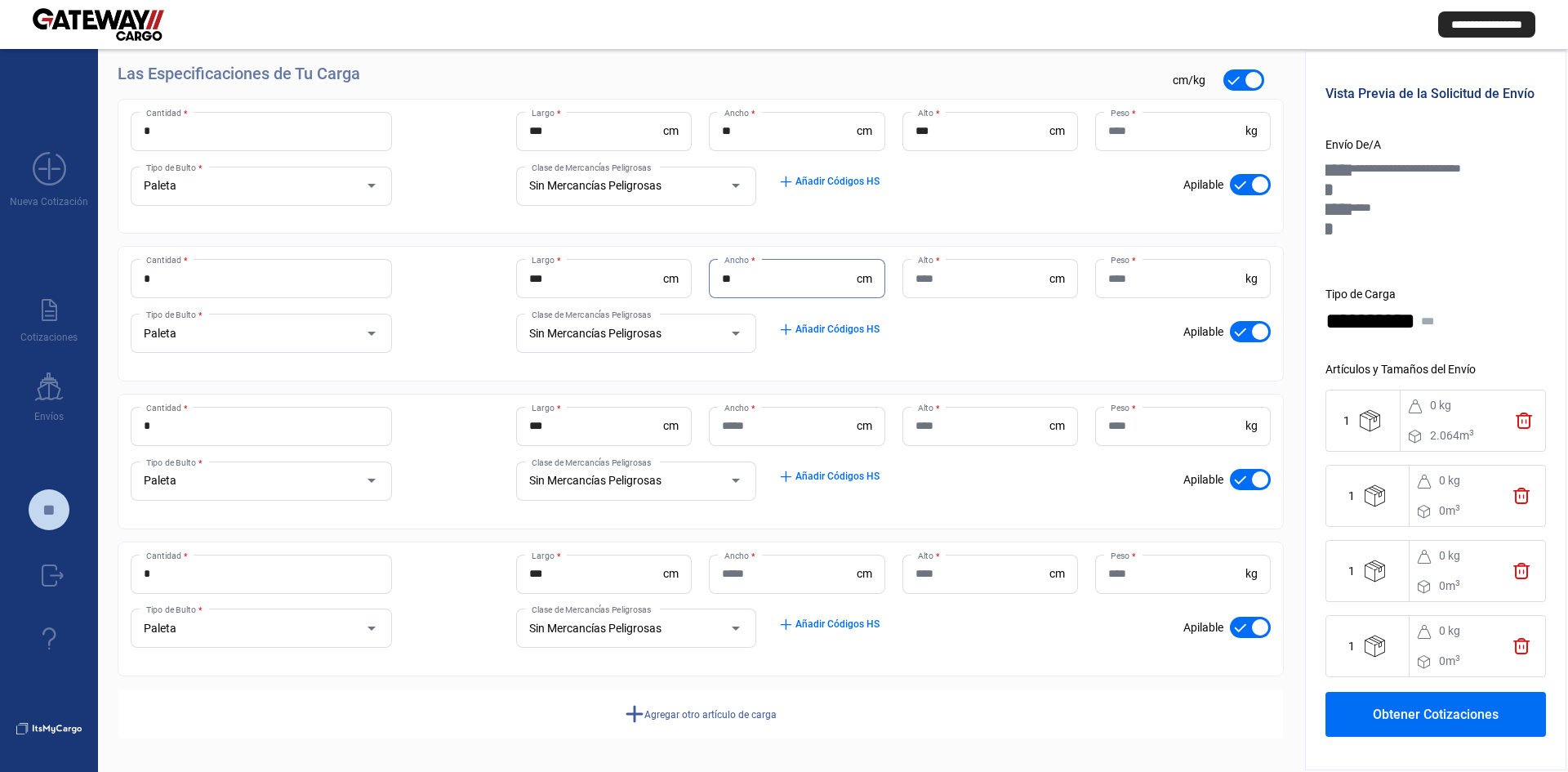 type on "**" 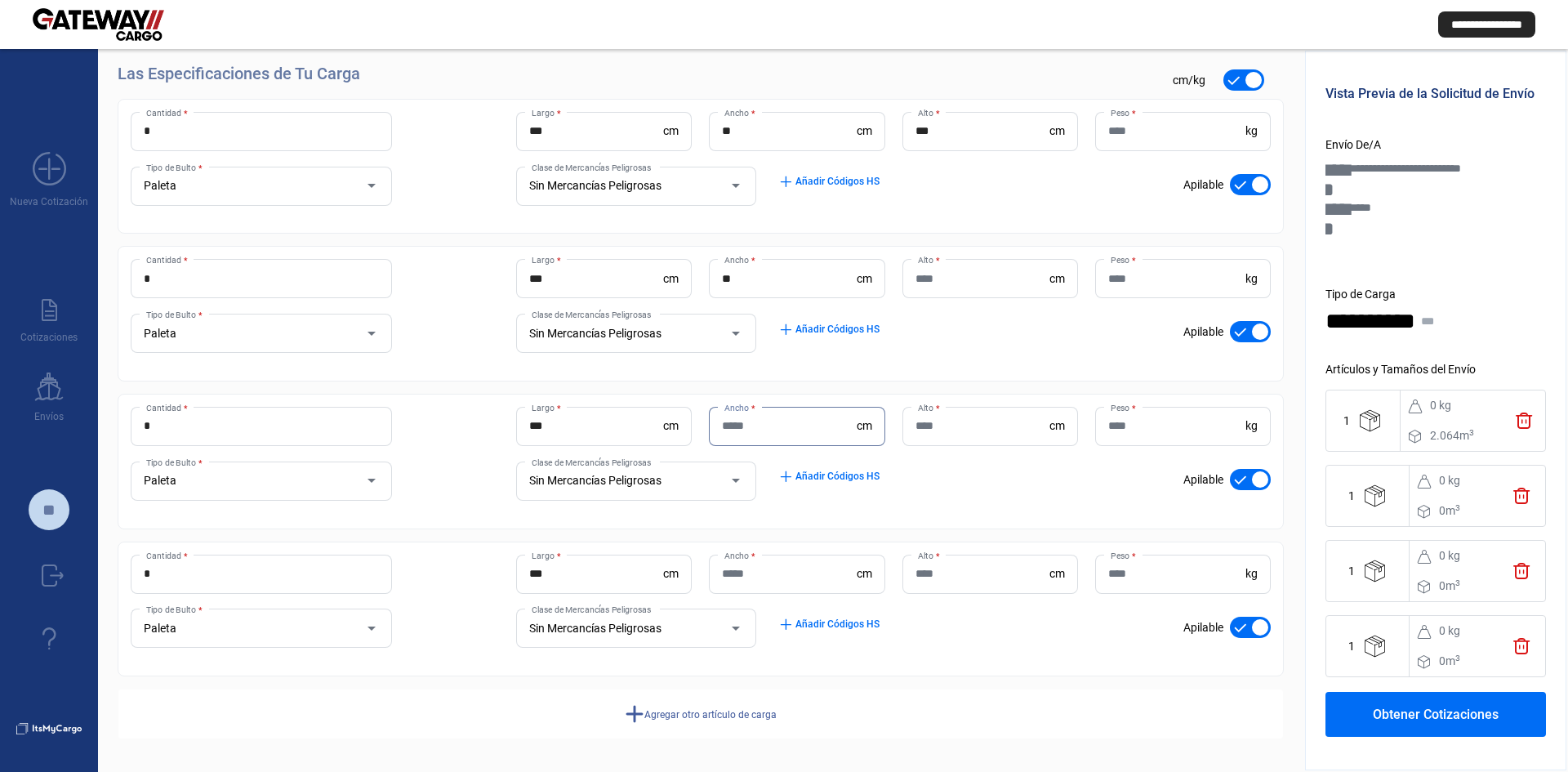 click on "Ancho  *" at bounding box center [789, 426] 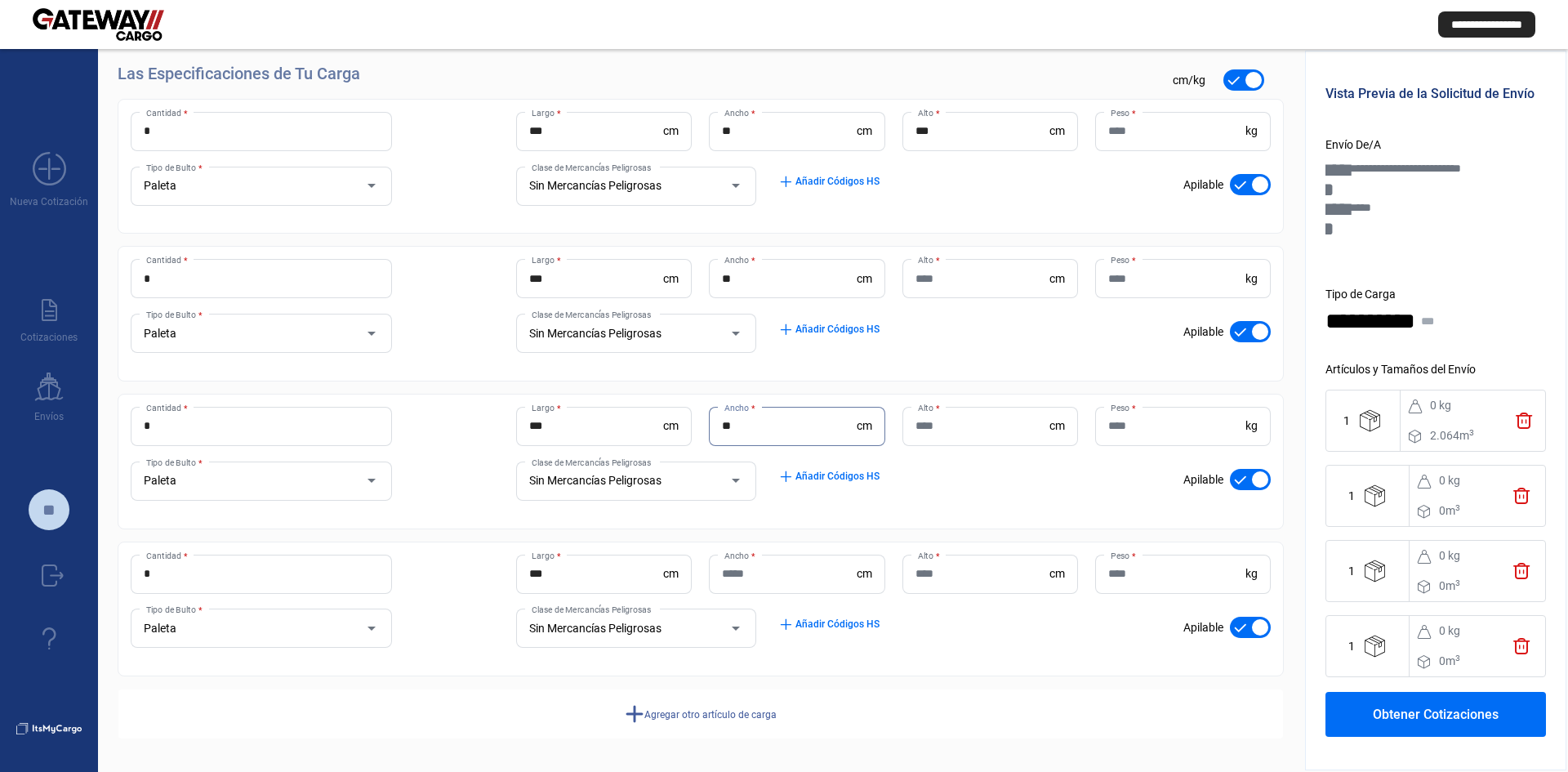 type on "**" 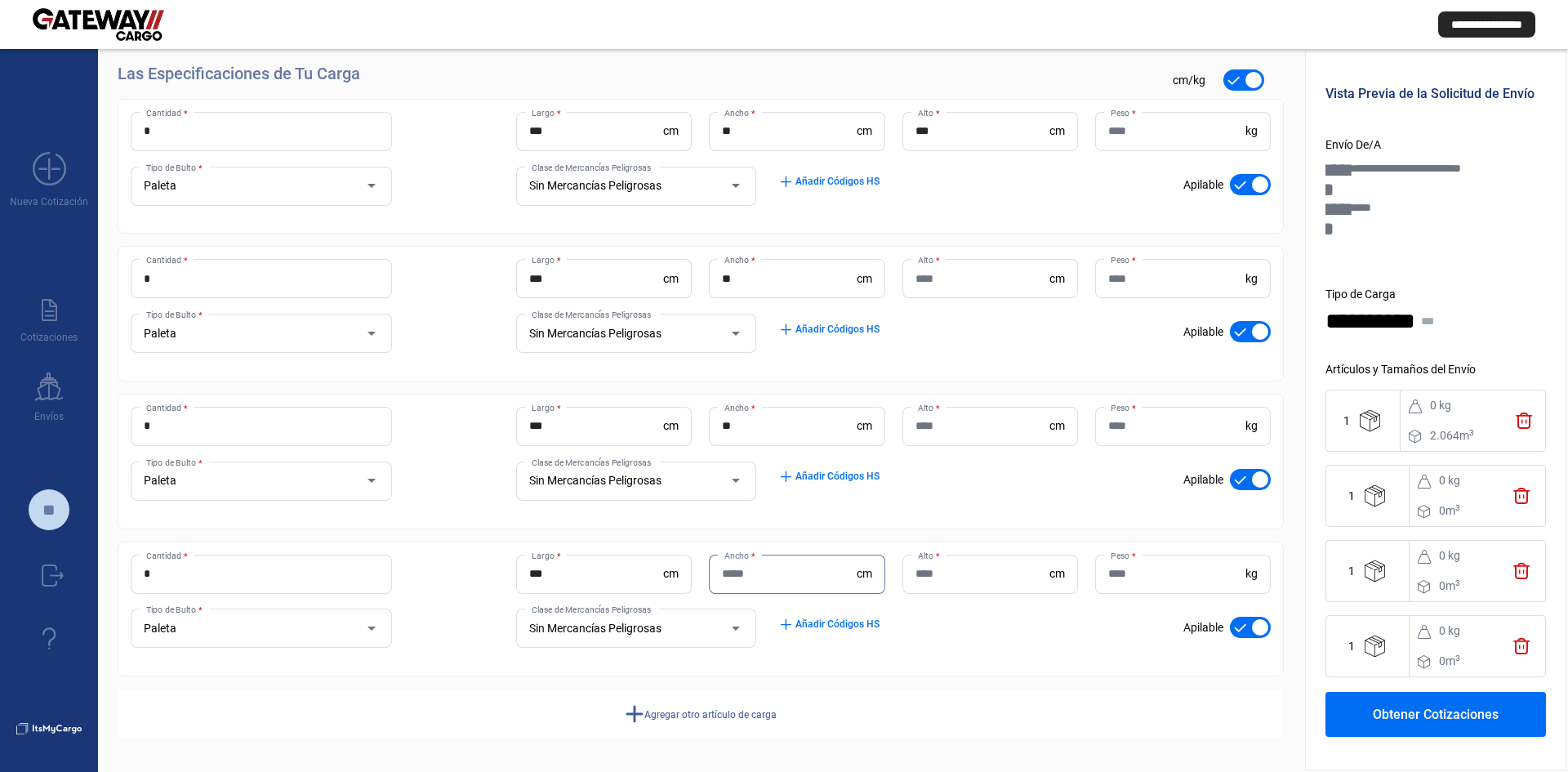 click on "Ancho  *" at bounding box center (789, 573) 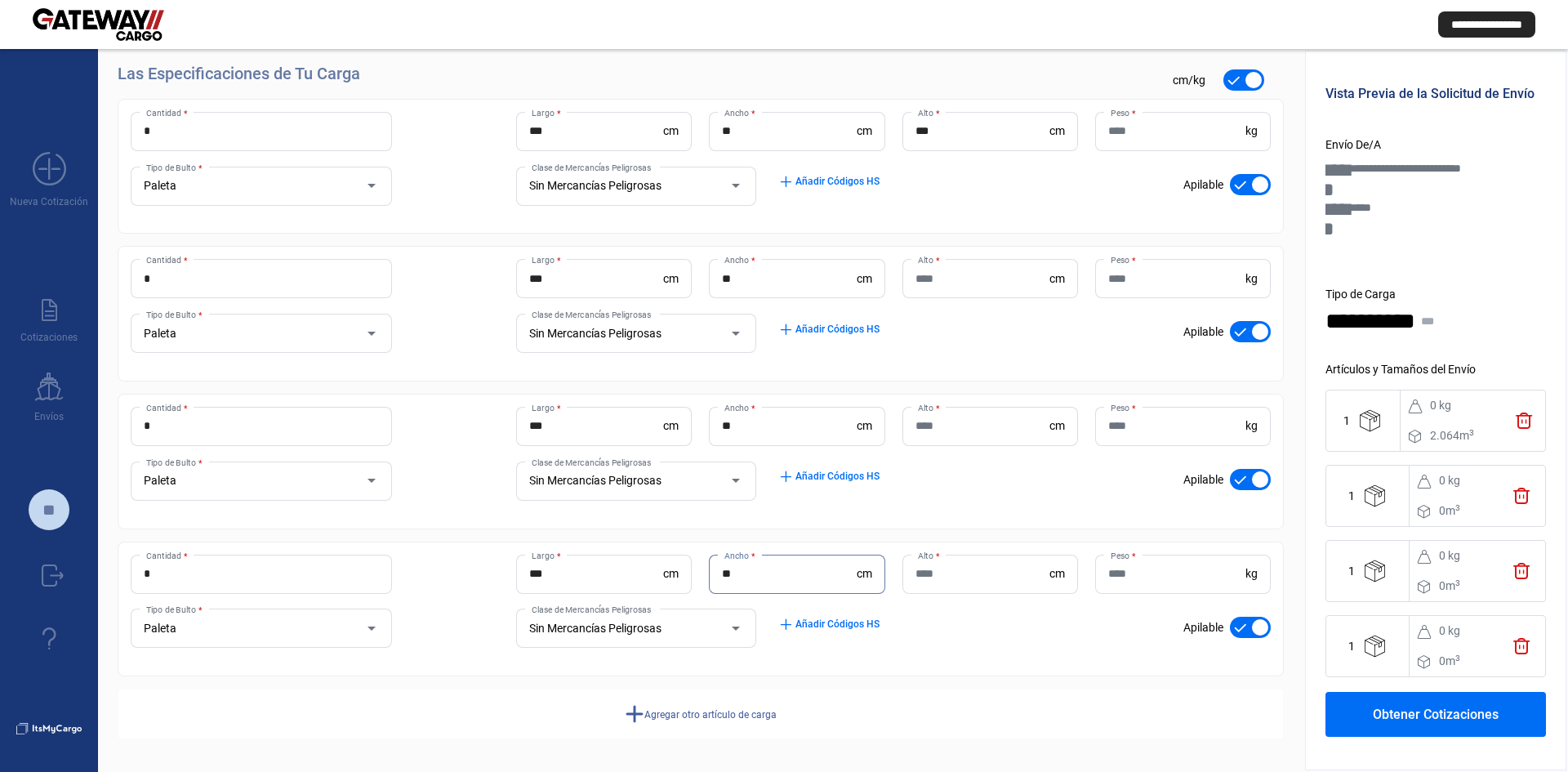 type on "**" 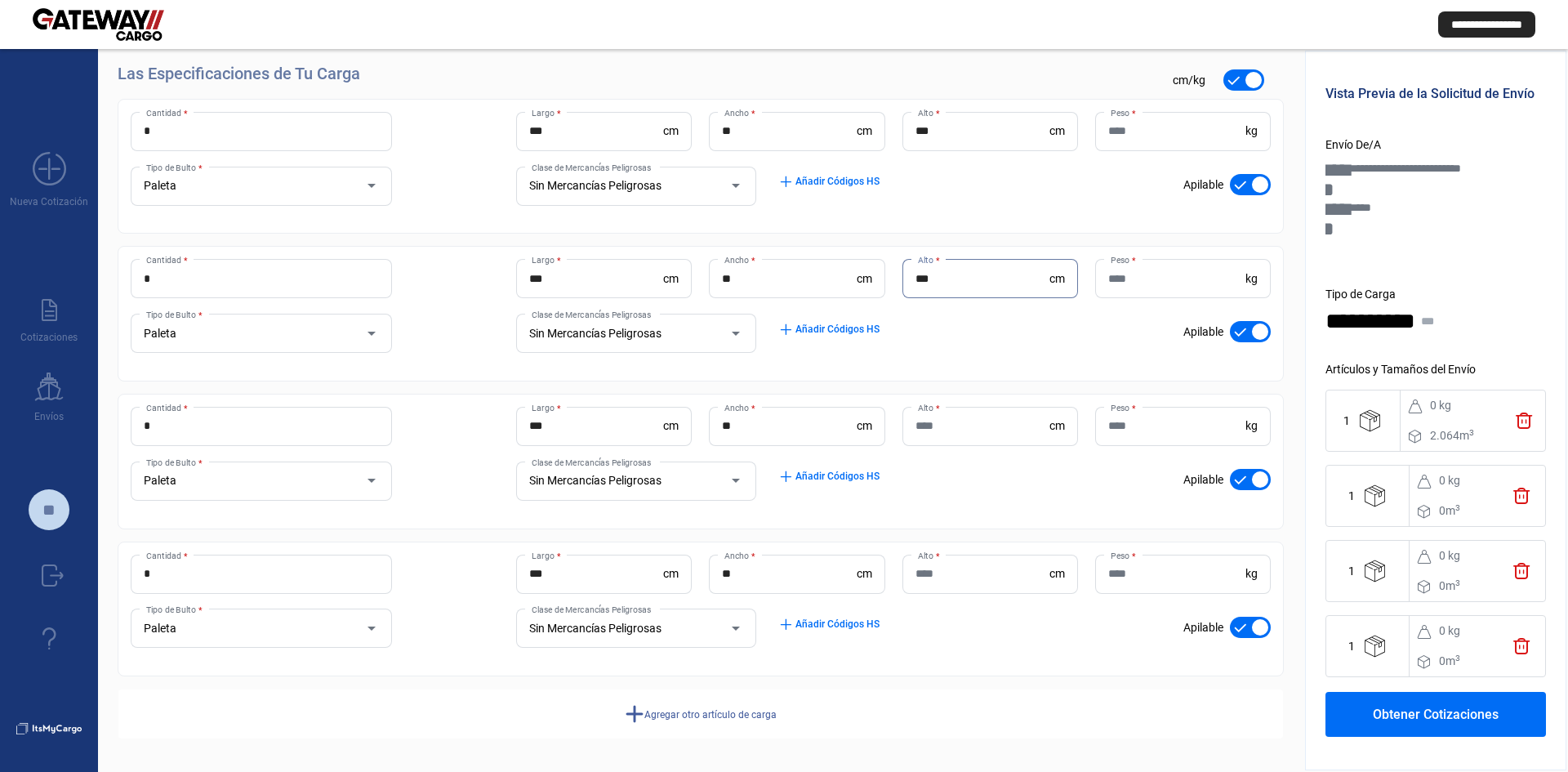 type on "***" 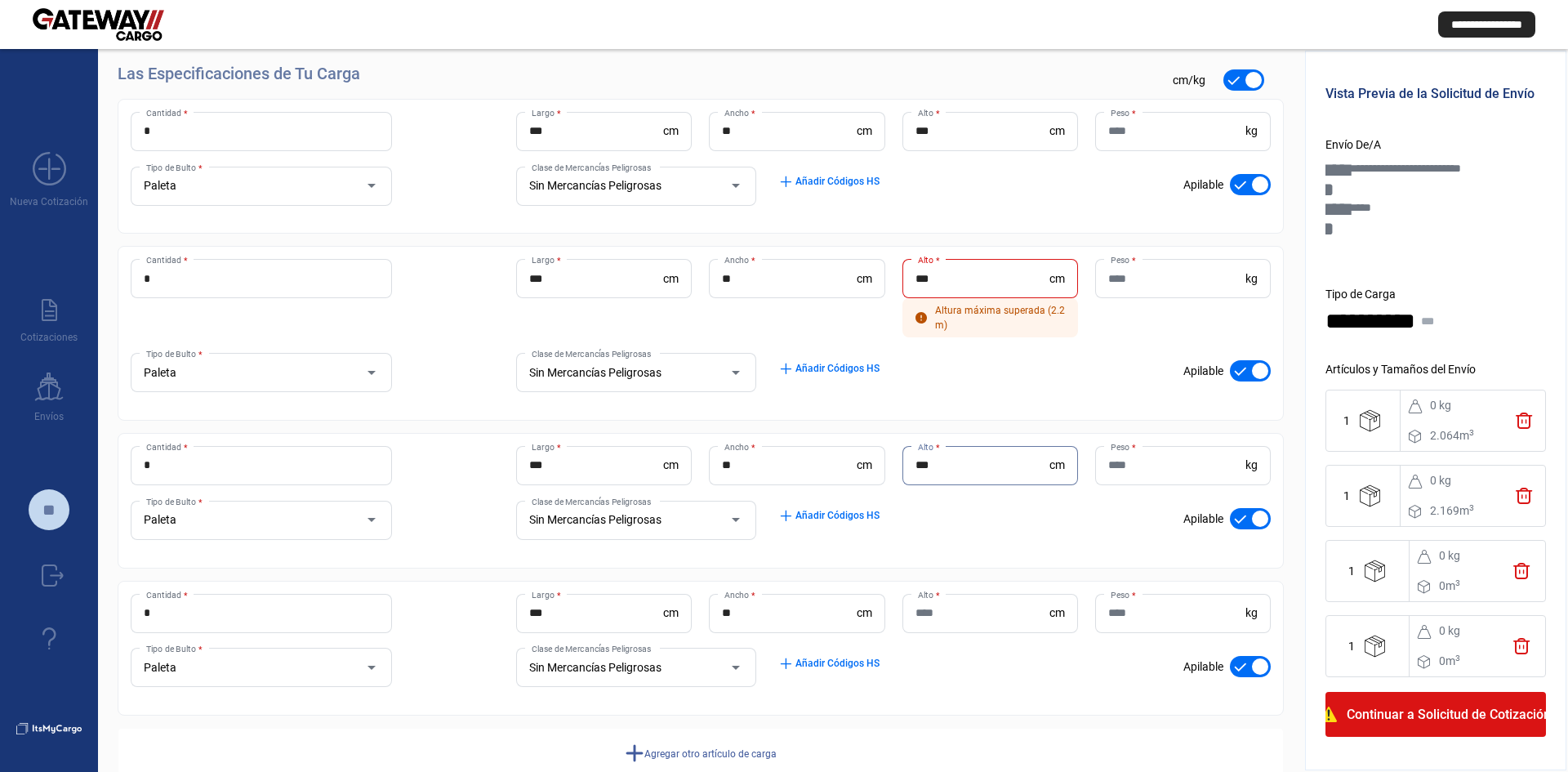 type on "***" 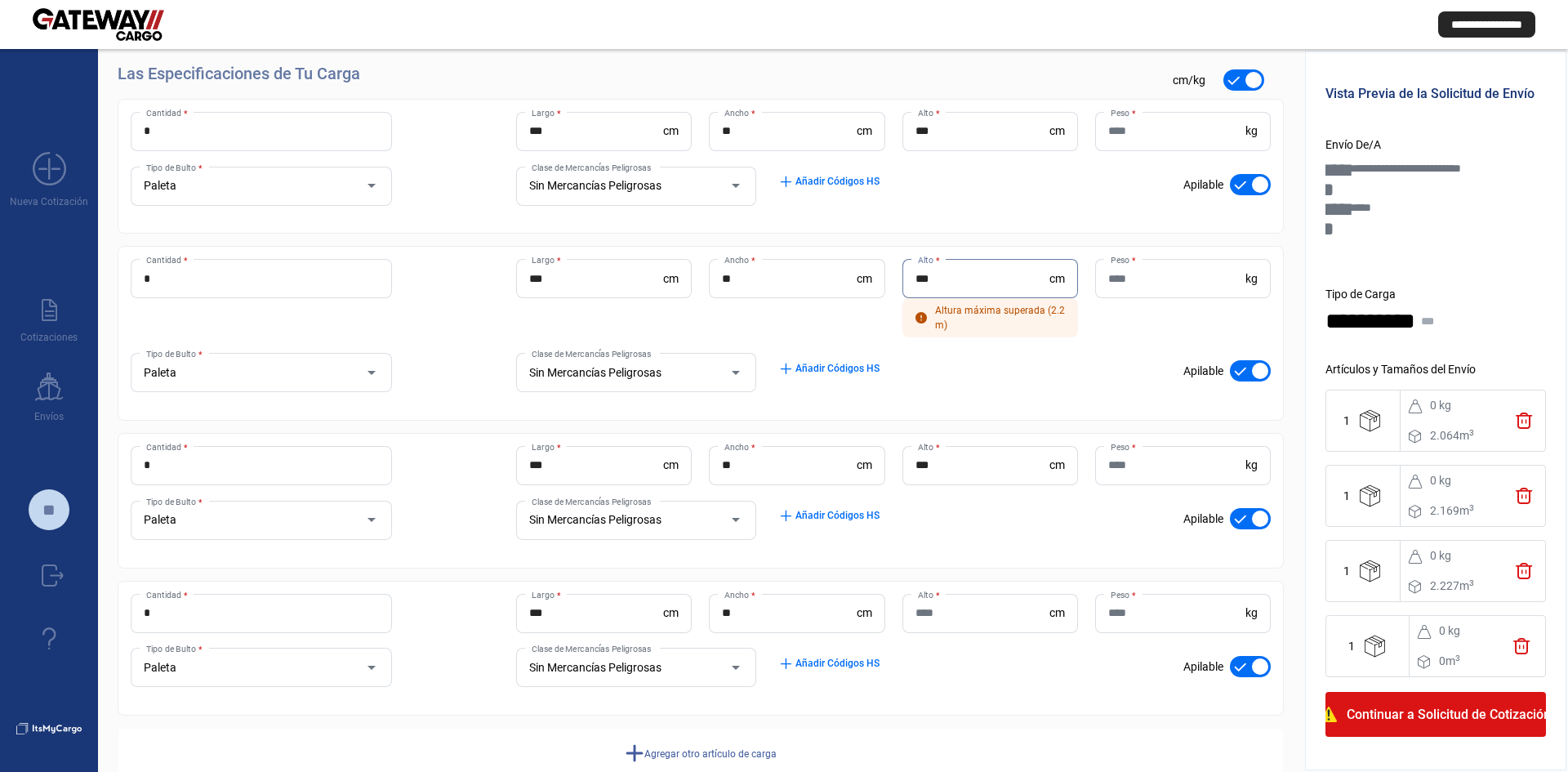 click on "***" at bounding box center [982, 279] 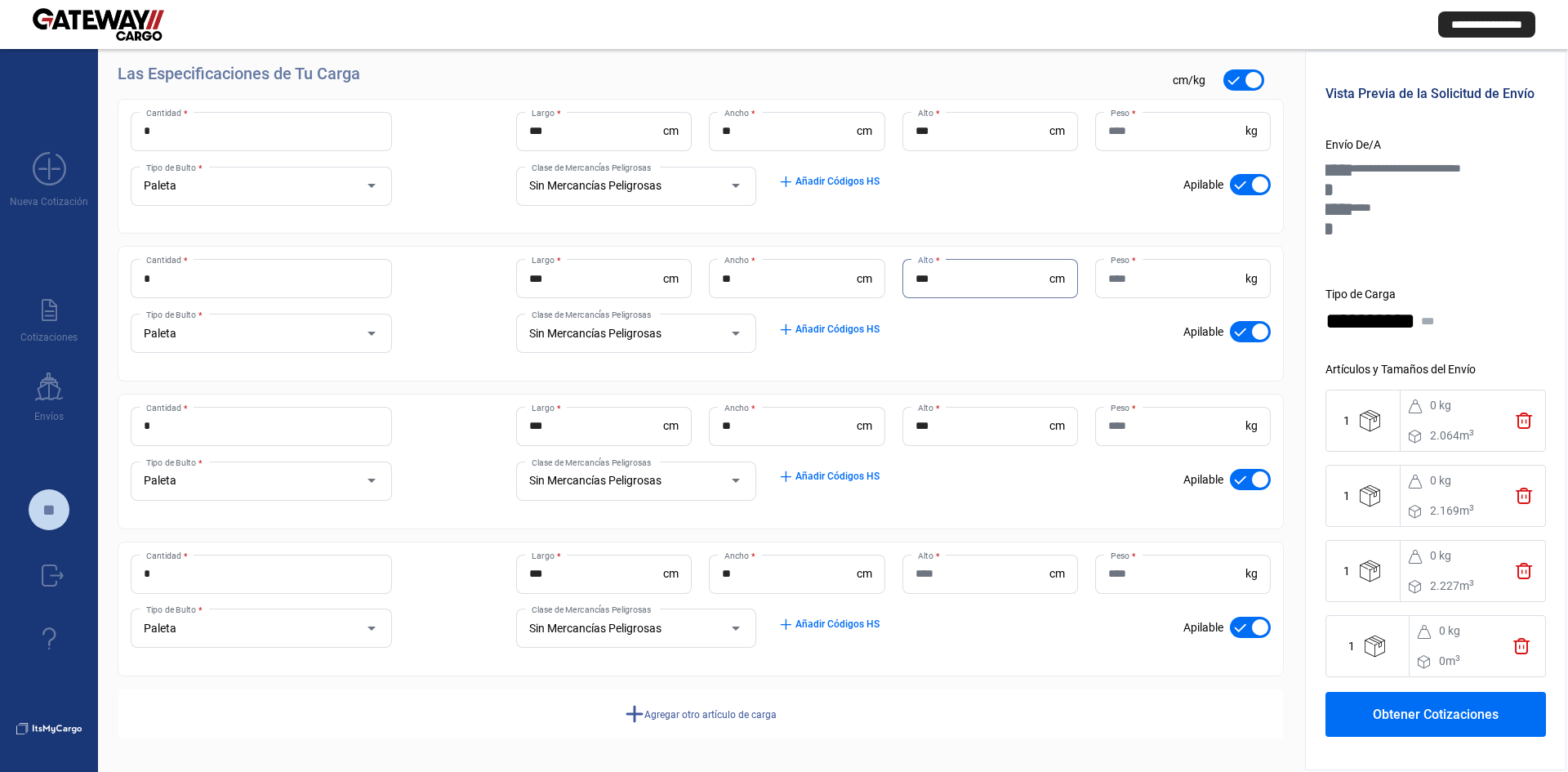 type on "***" 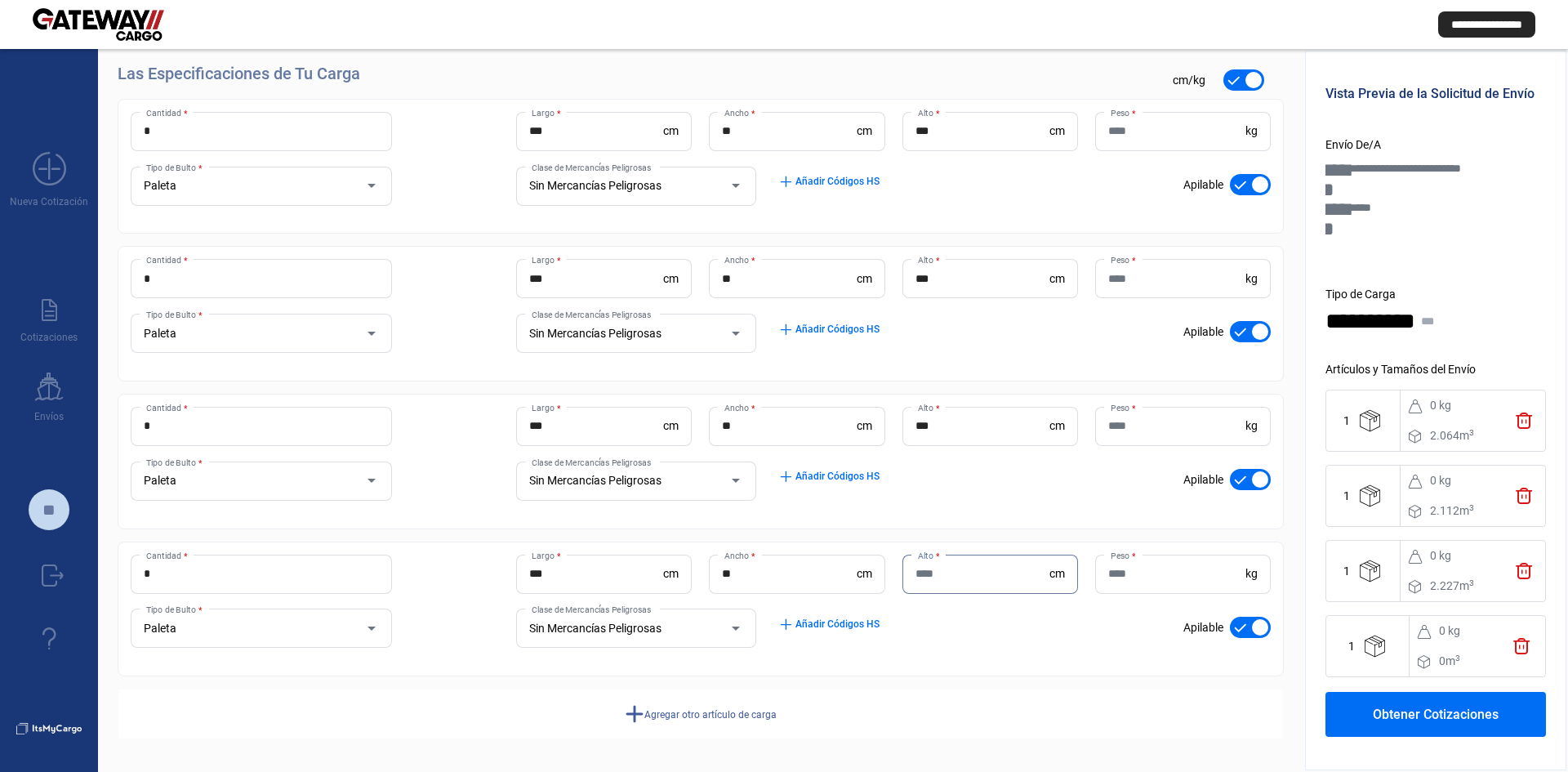 click on "Alto  *" at bounding box center (982, 573) 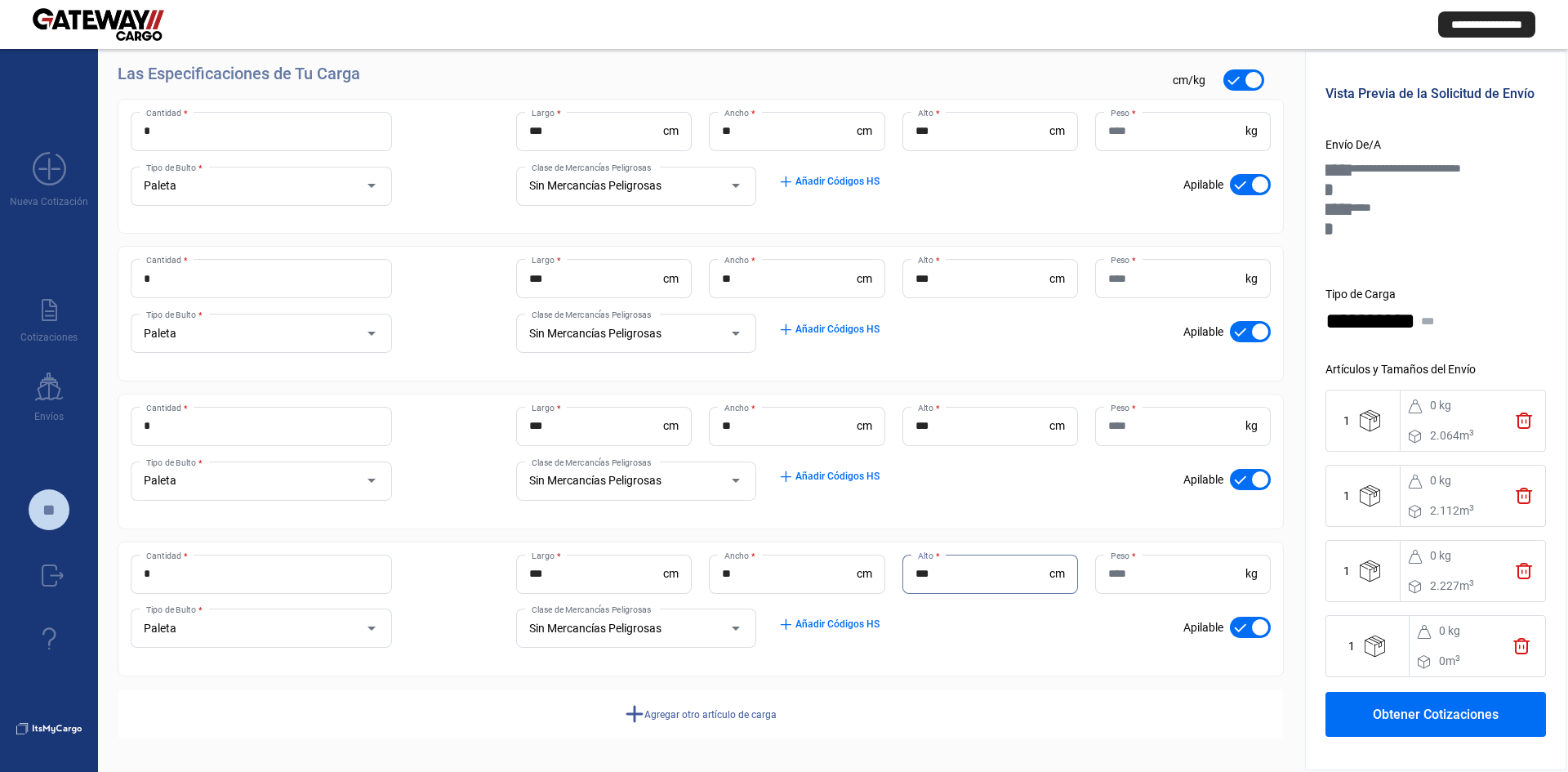 drag, startPoint x: 863, startPoint y: 577, endPoint x: 844, endPoint y: 575, distance: 19.104973 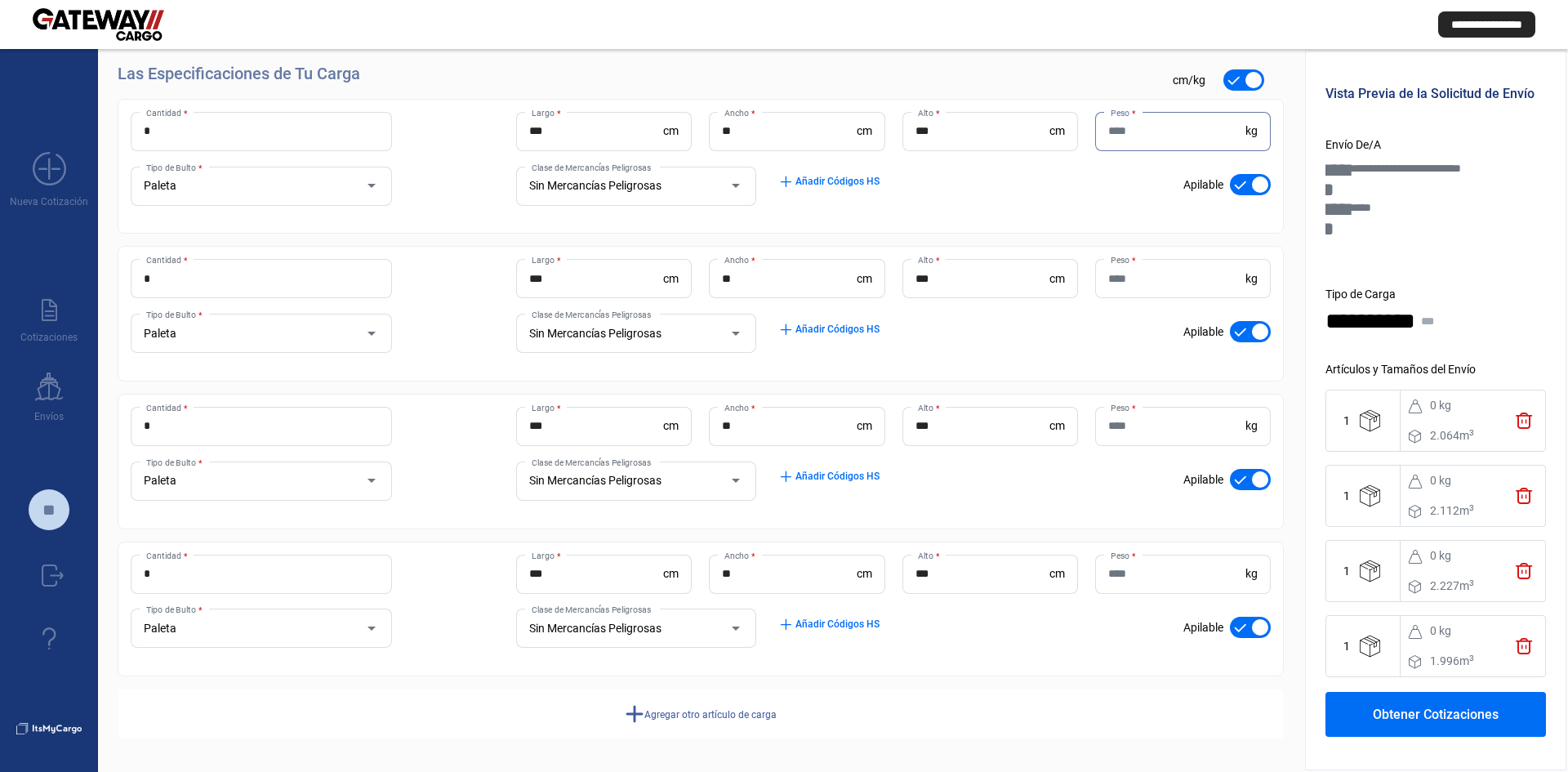 click on "Peso  *" at bounding box center [1177, 131] 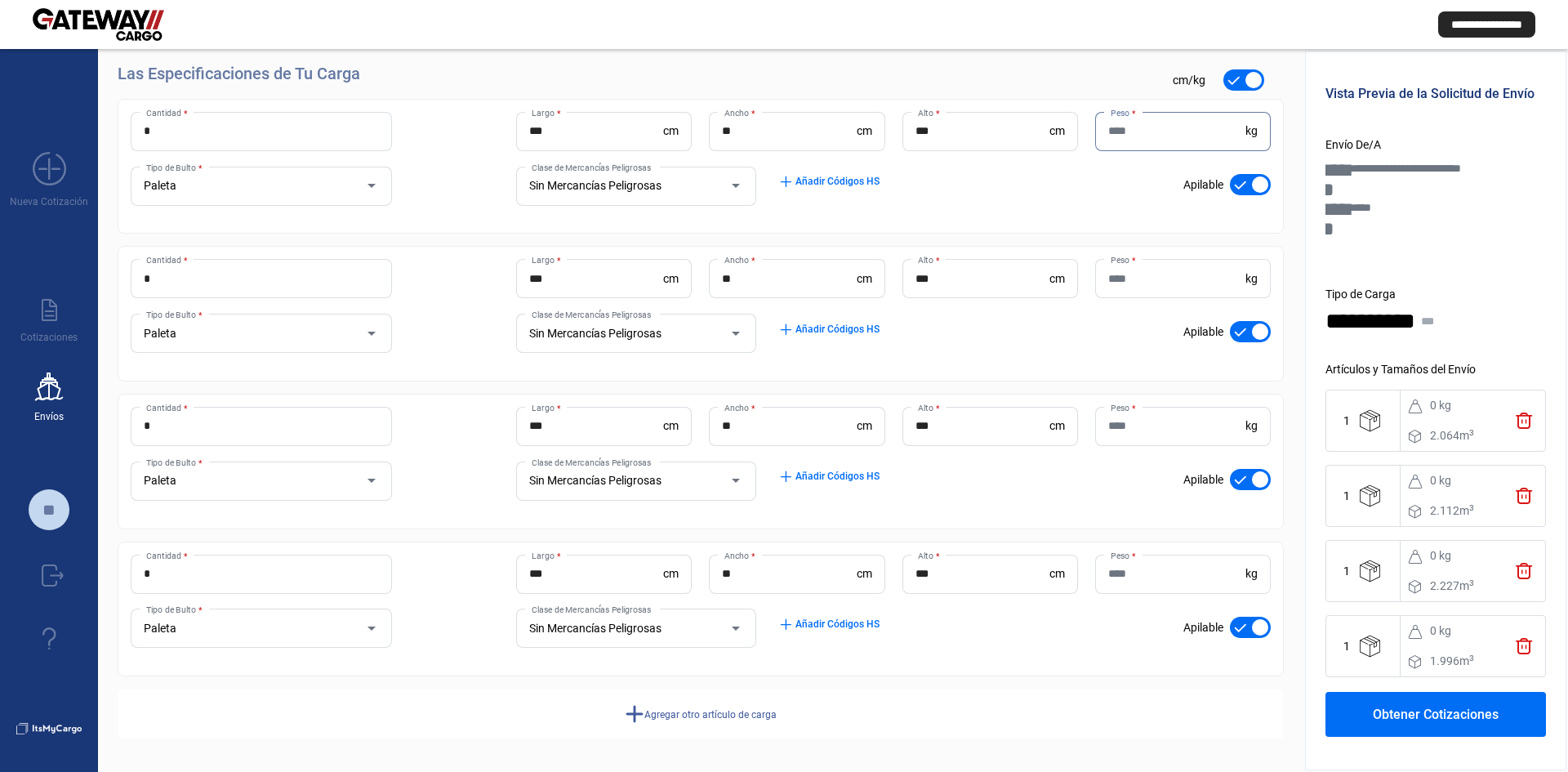 paste on "***" 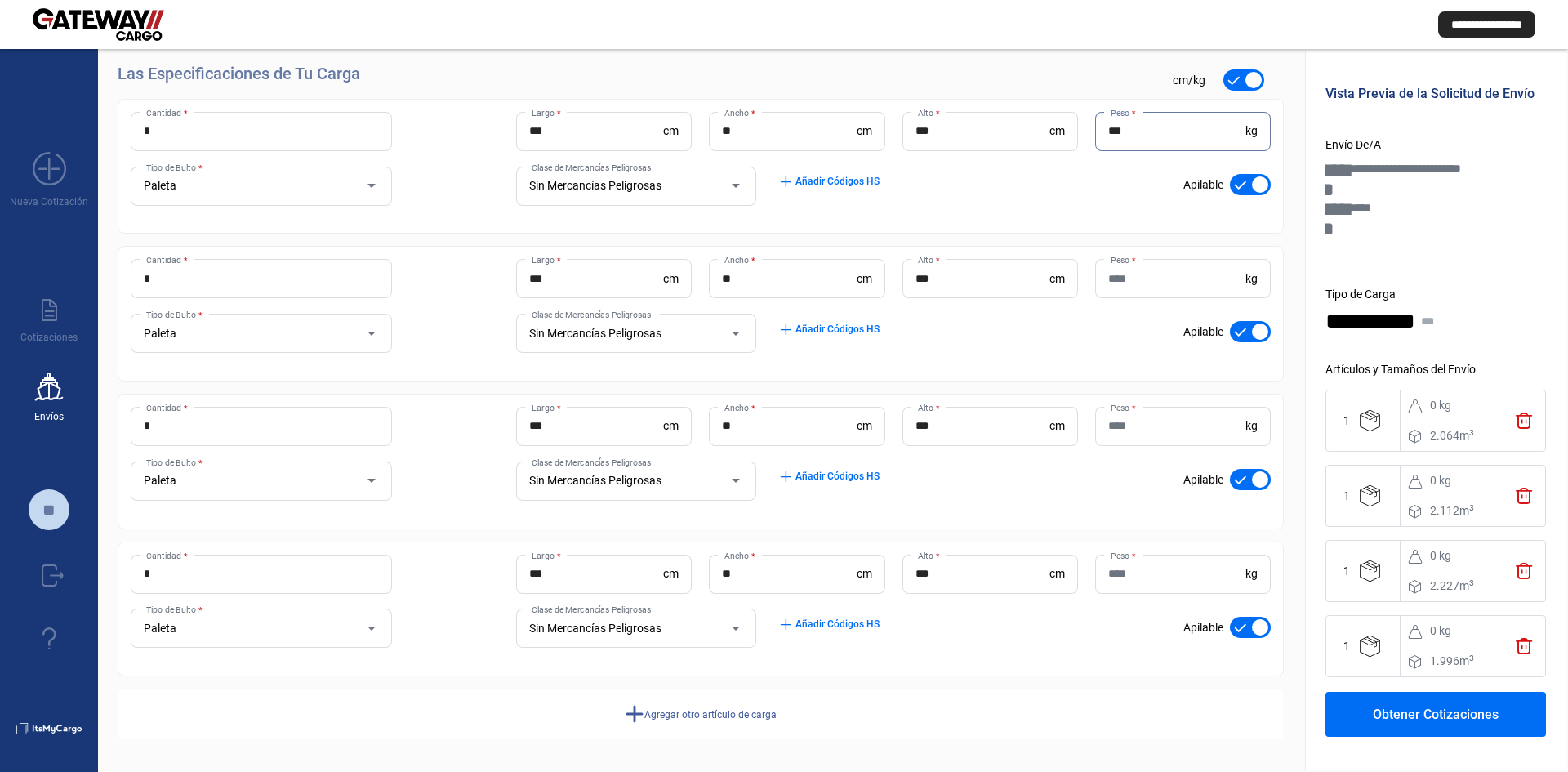 type on "***" 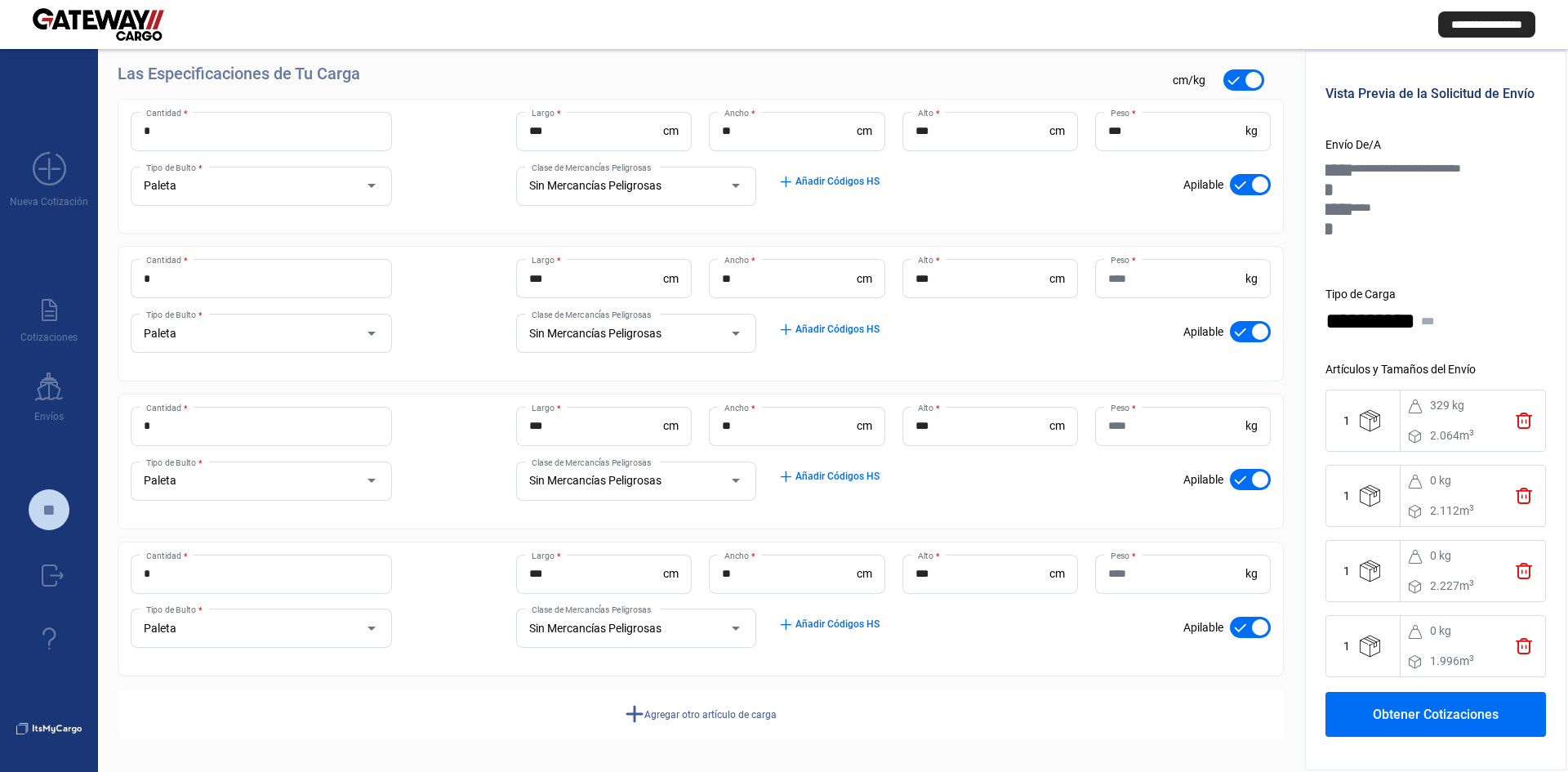 click on "Peso  *" at bounding box center [1177, 279] 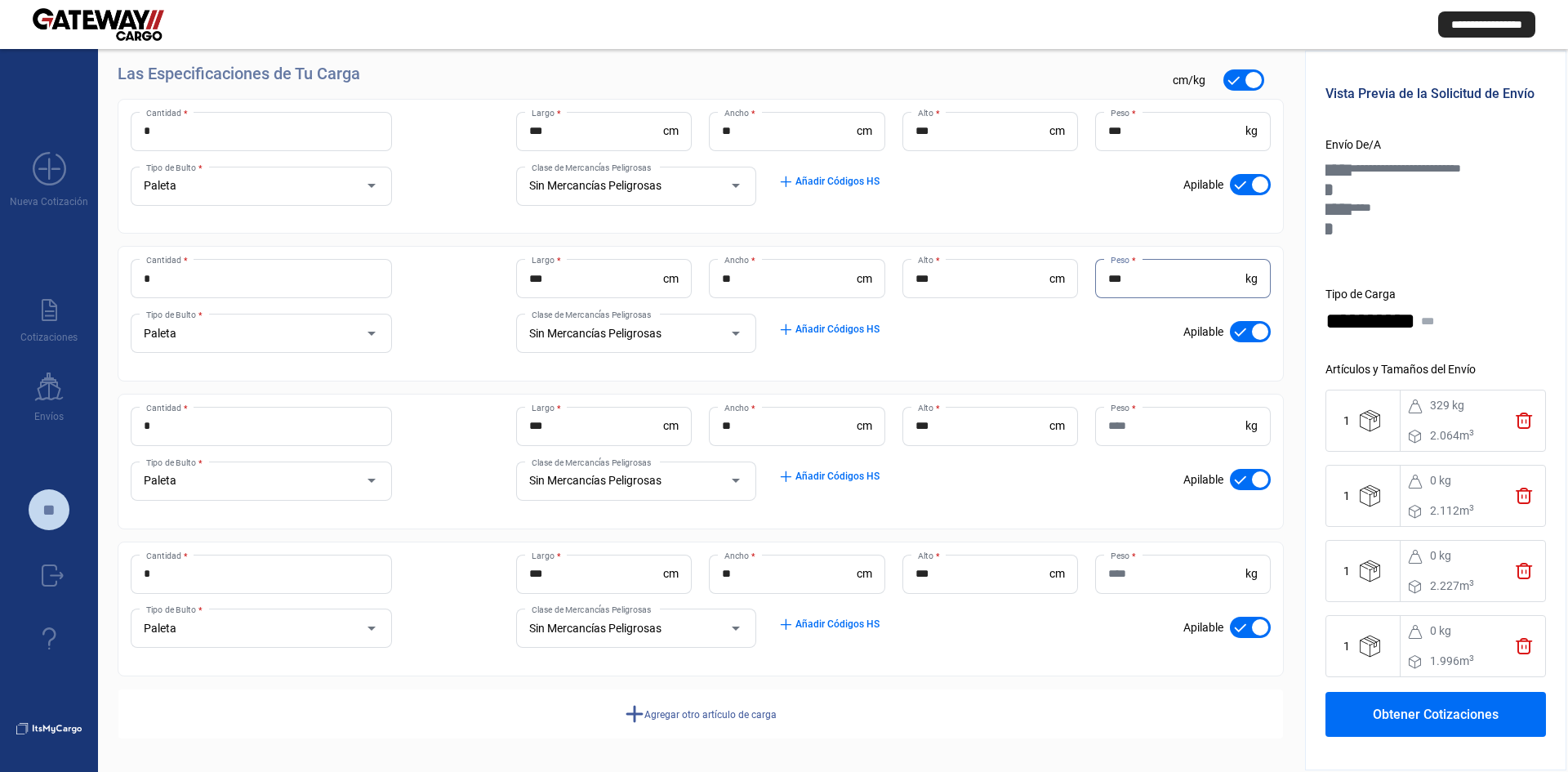 type on "***" 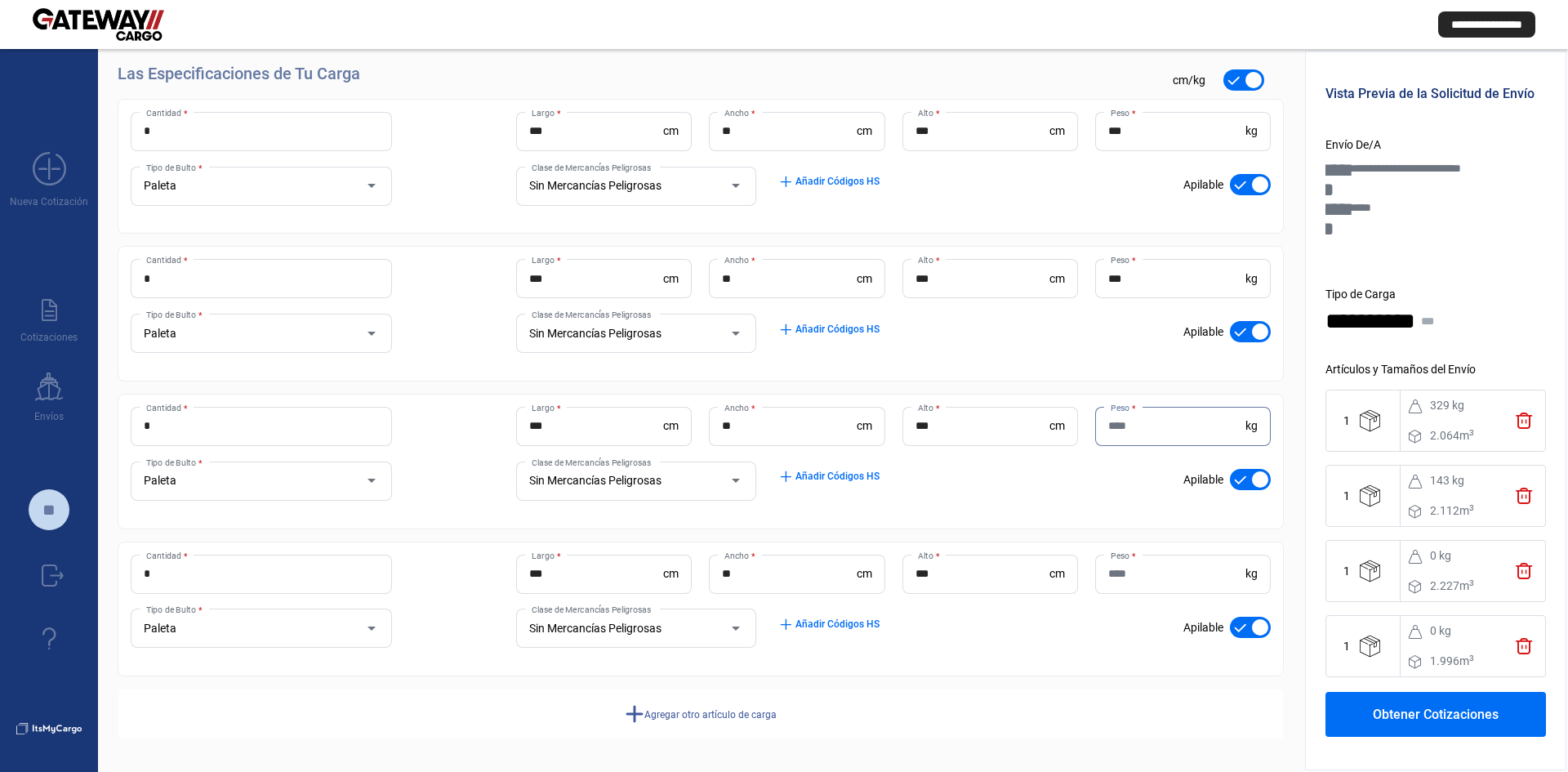 click on "Peso  *" at bounding box center (1177, 426) 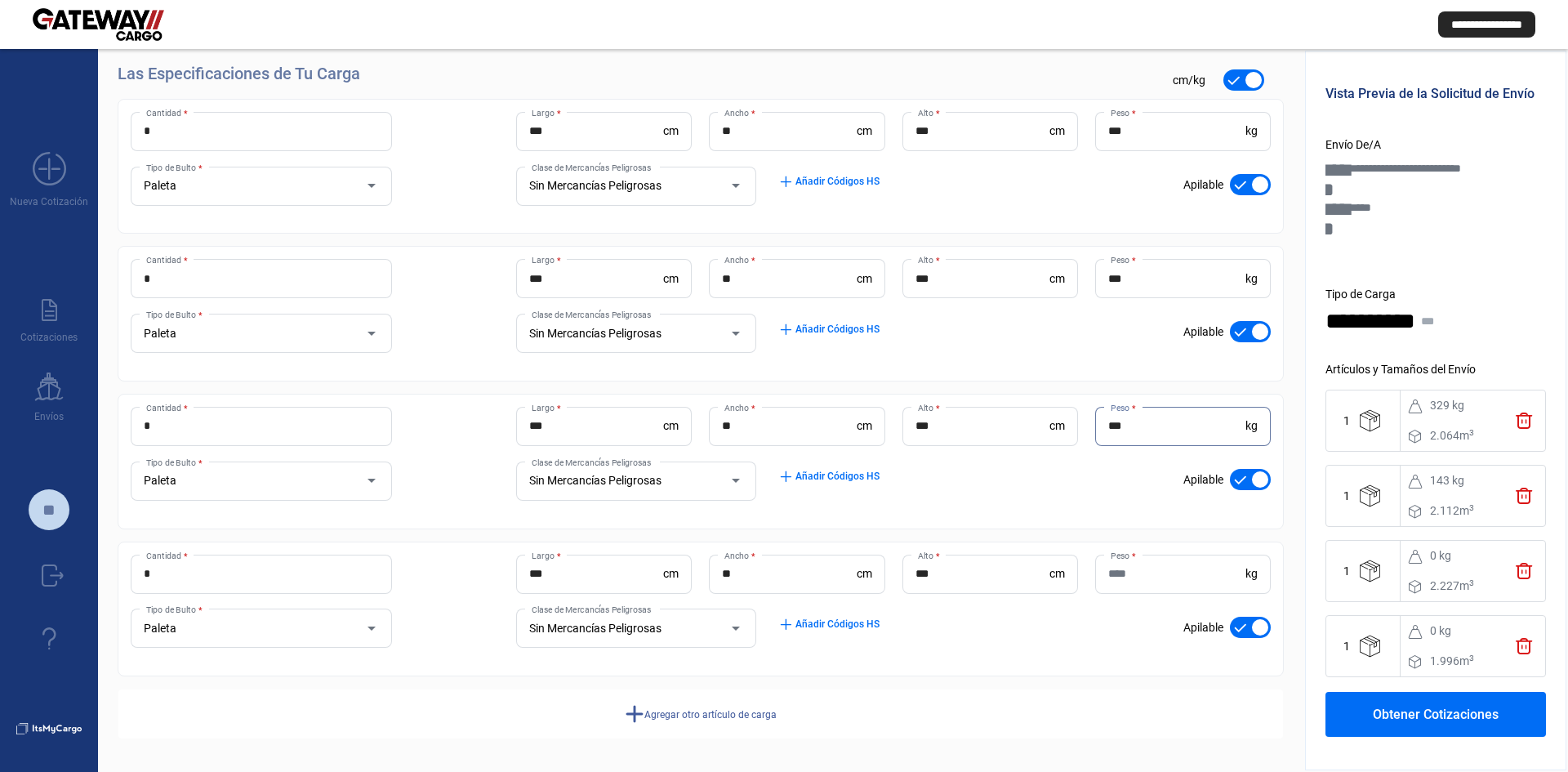 type on "***" 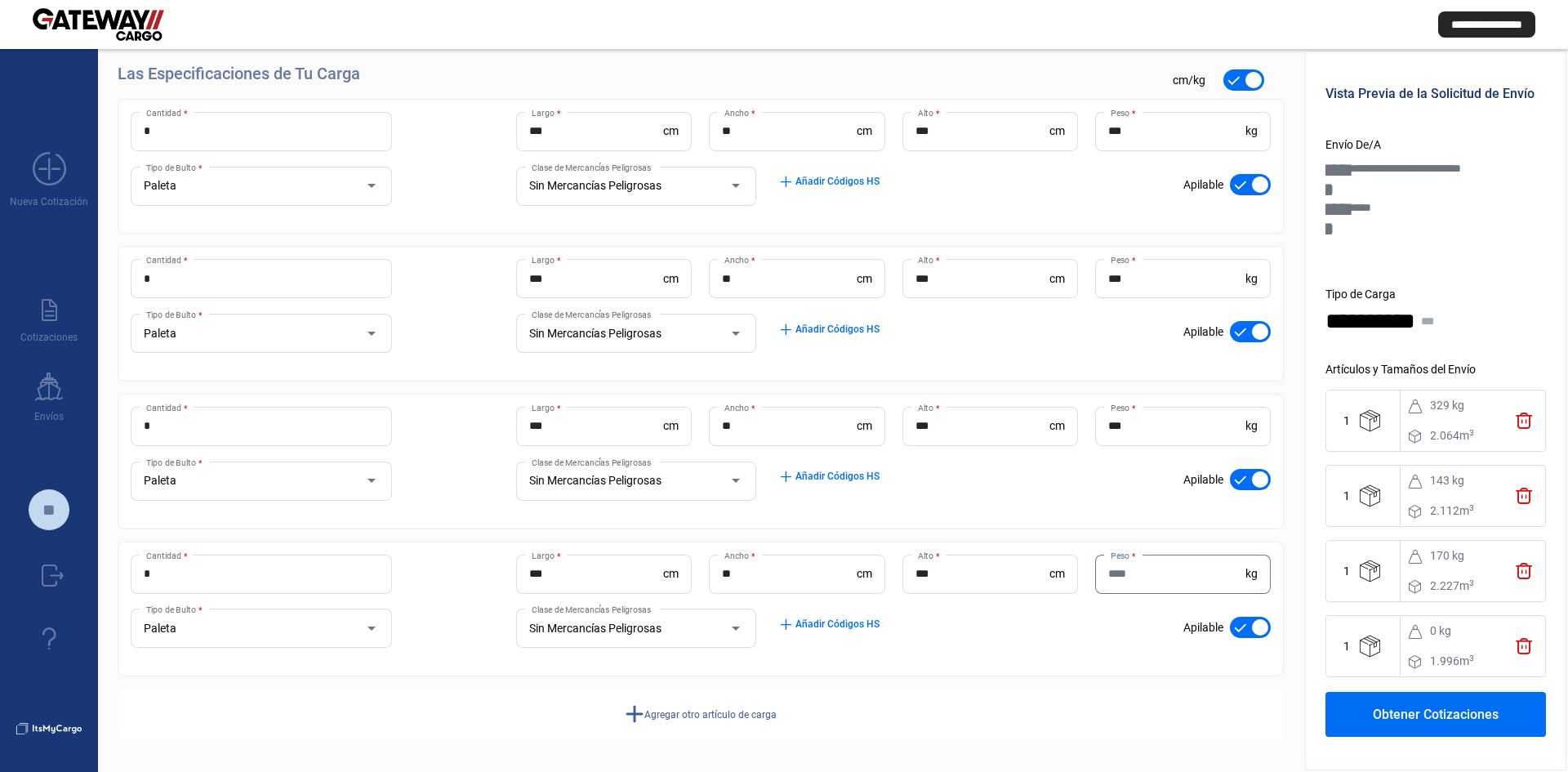 click on "Peso  *" at bounding box center [1177, 573] 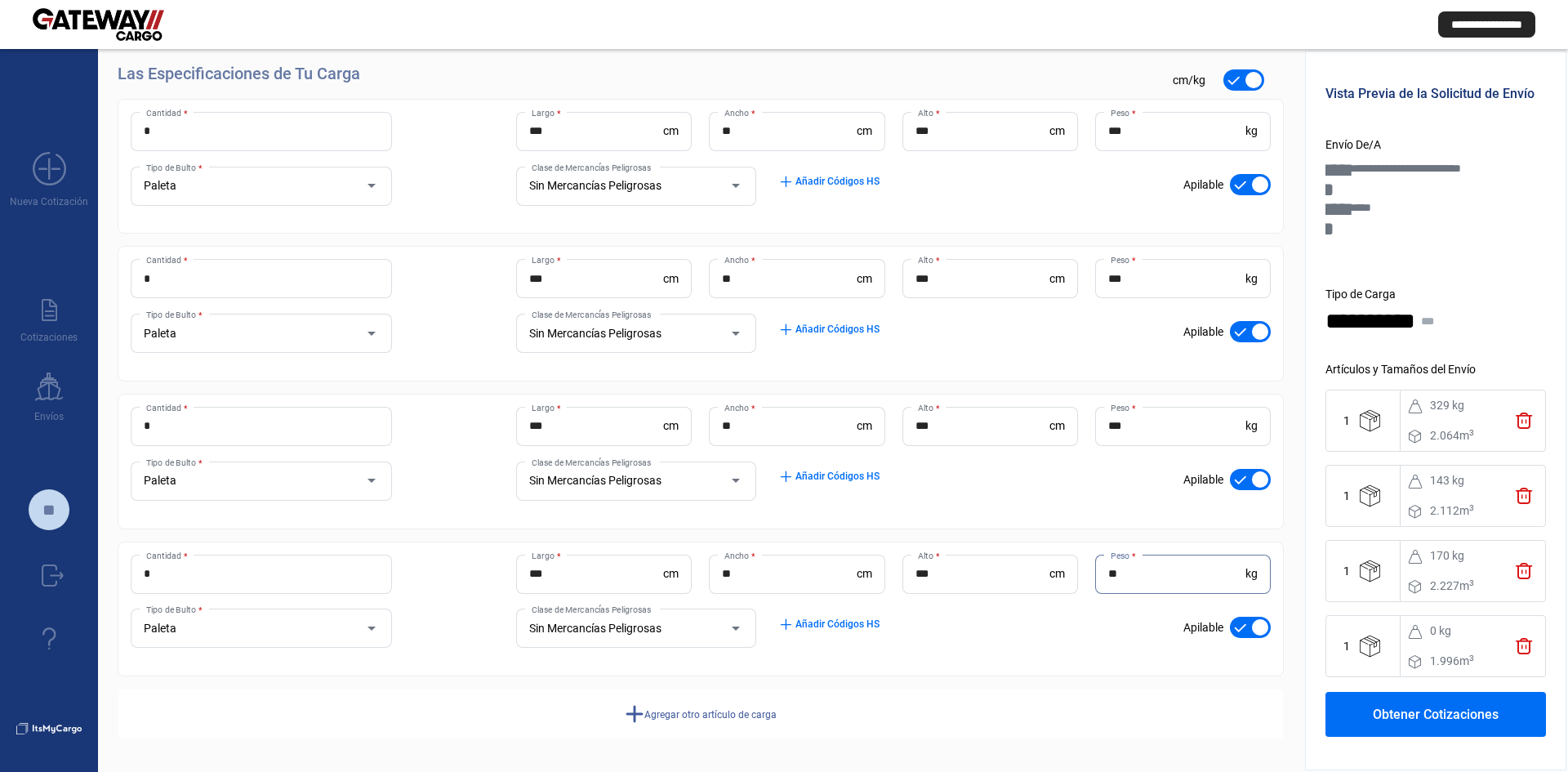 click on "**" at bounding box center [1177, 573] 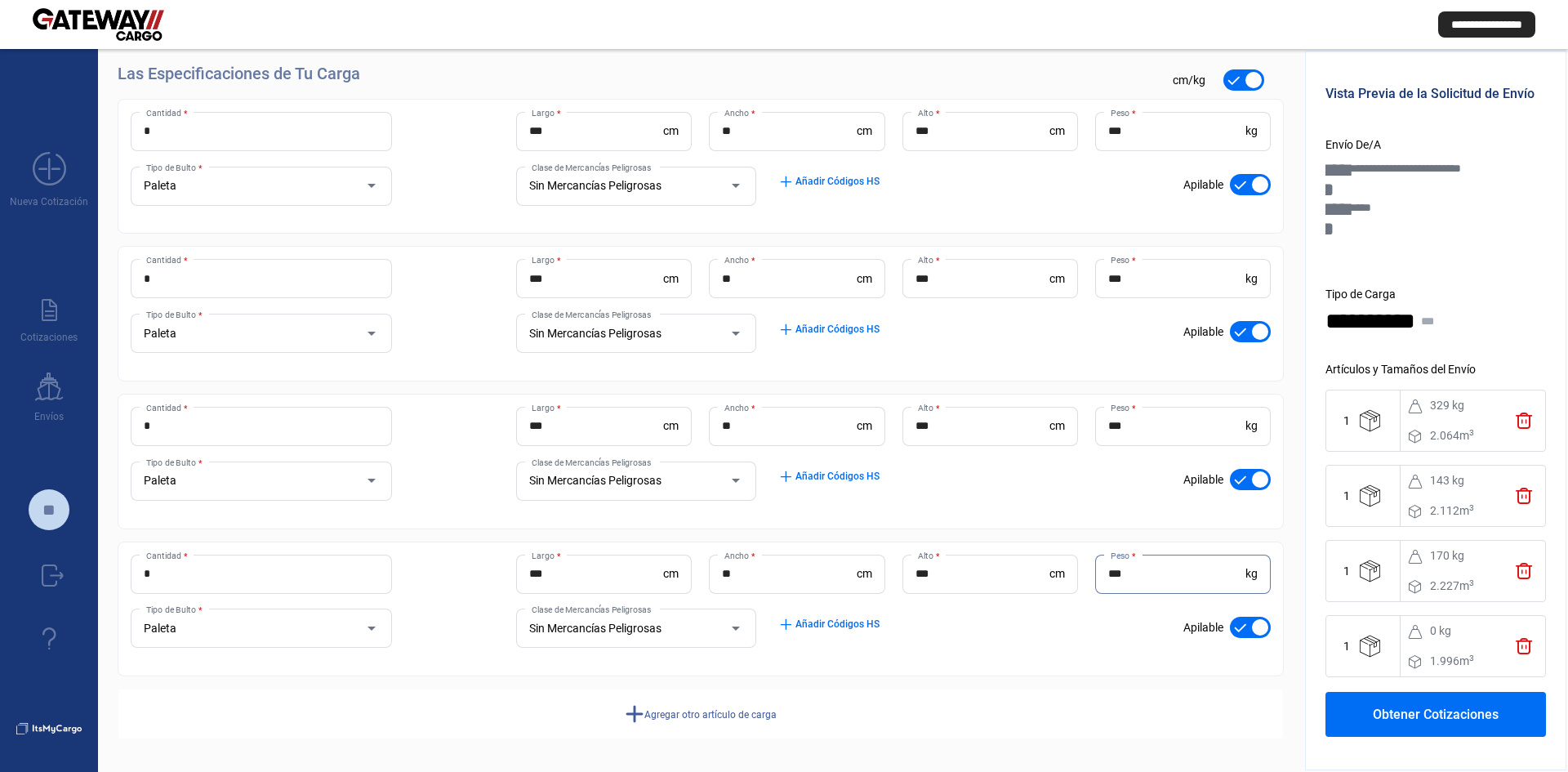 type on "***" 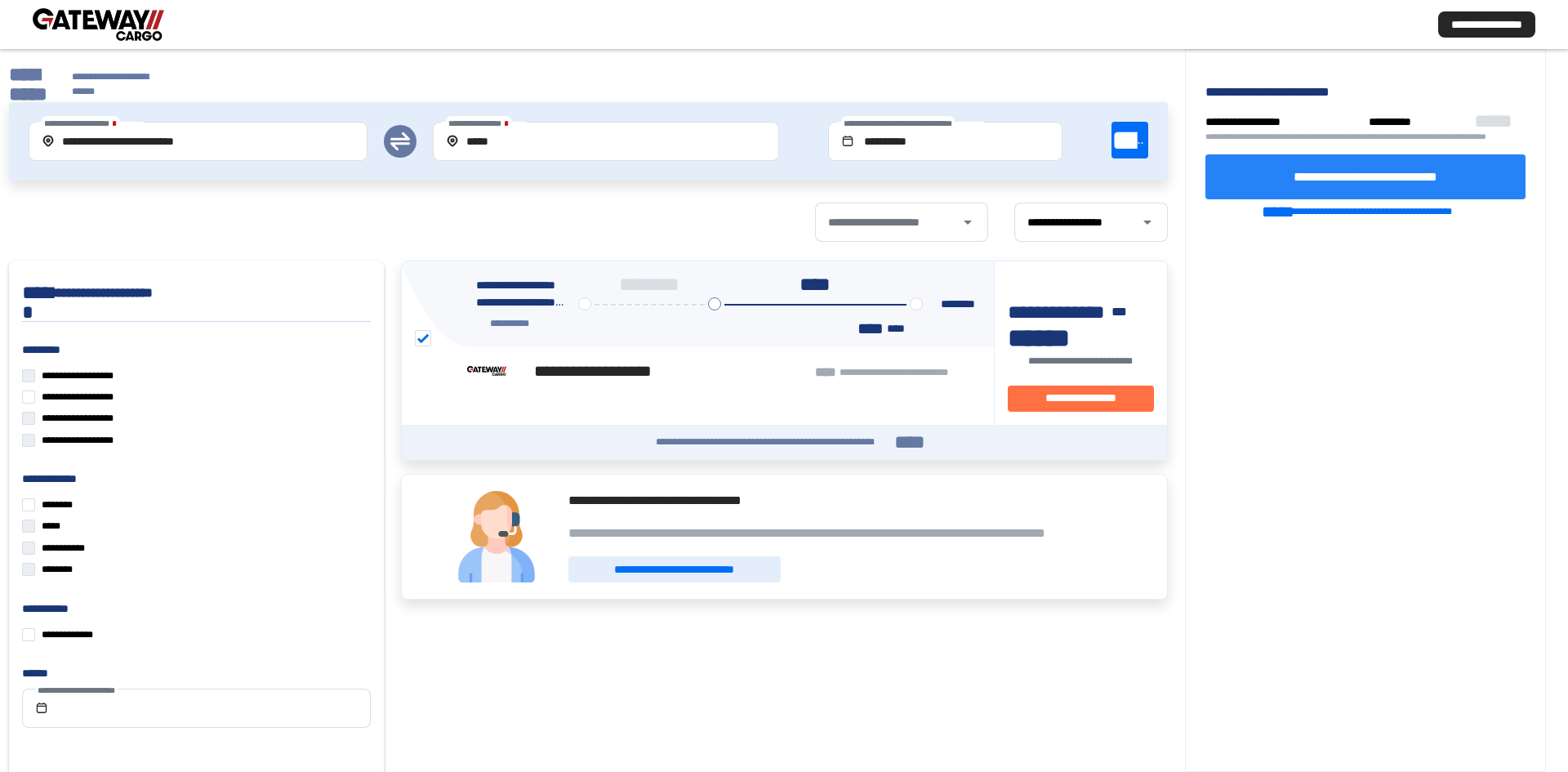 click on "**********" 